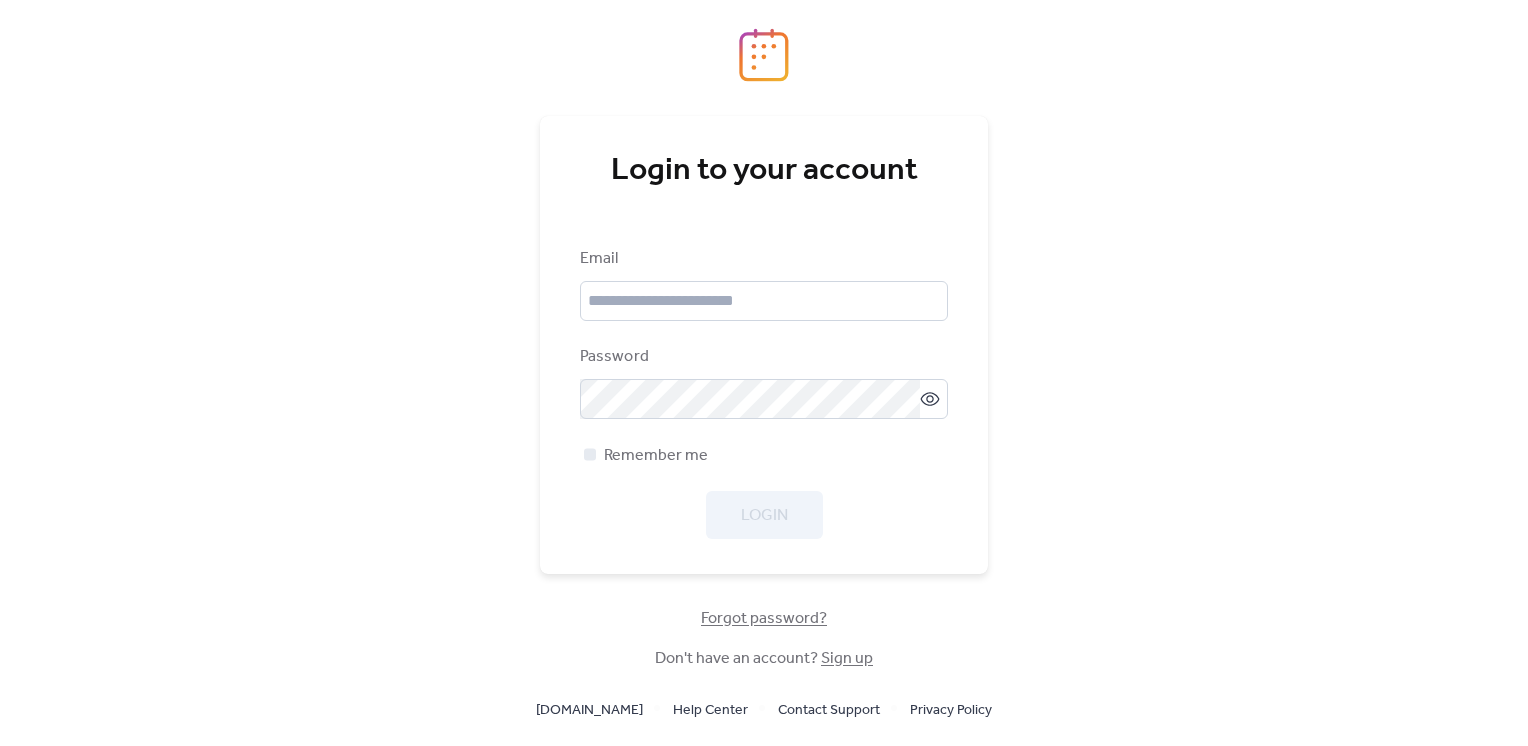 scroll, scrollTop: 0, scrollLeft: 0, axis: both 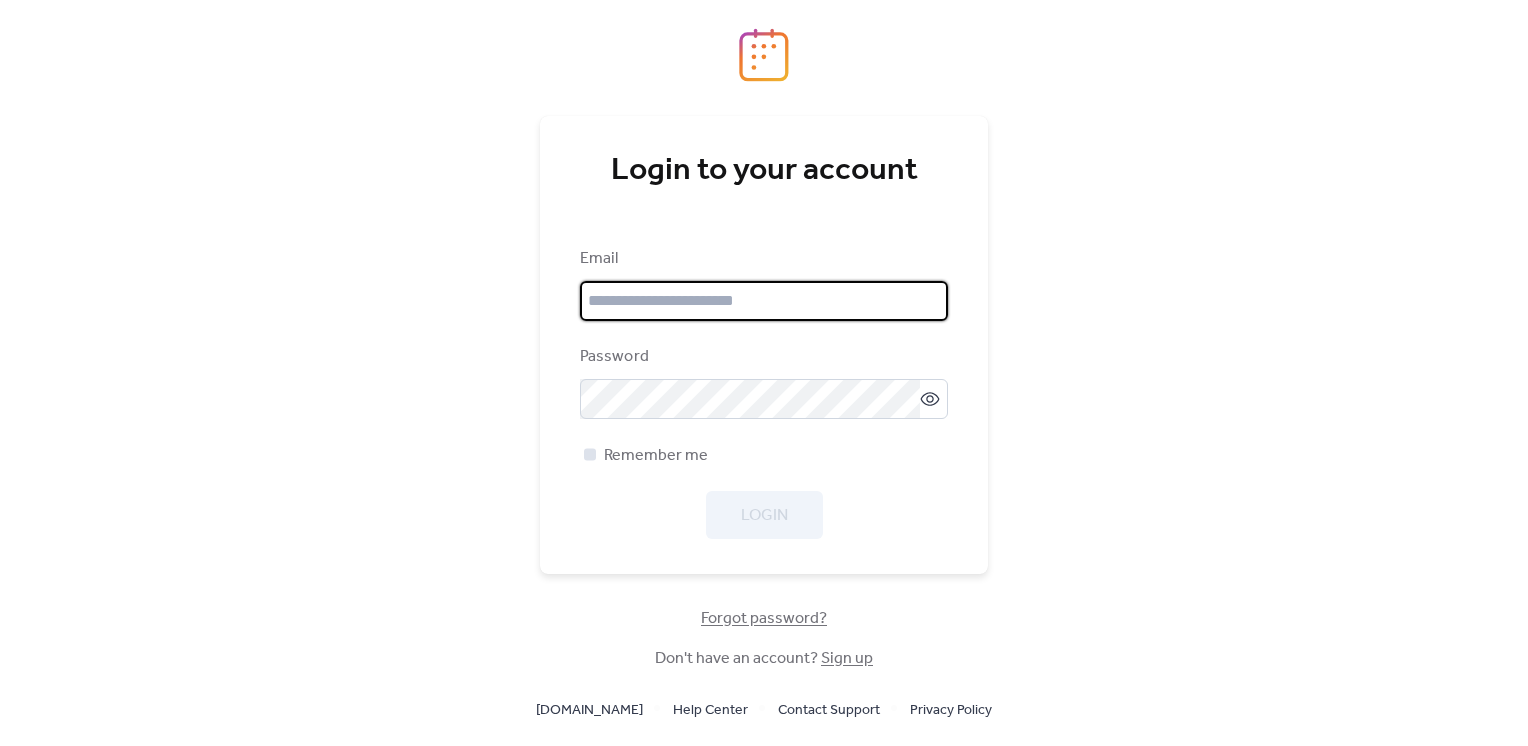 type on "**********" 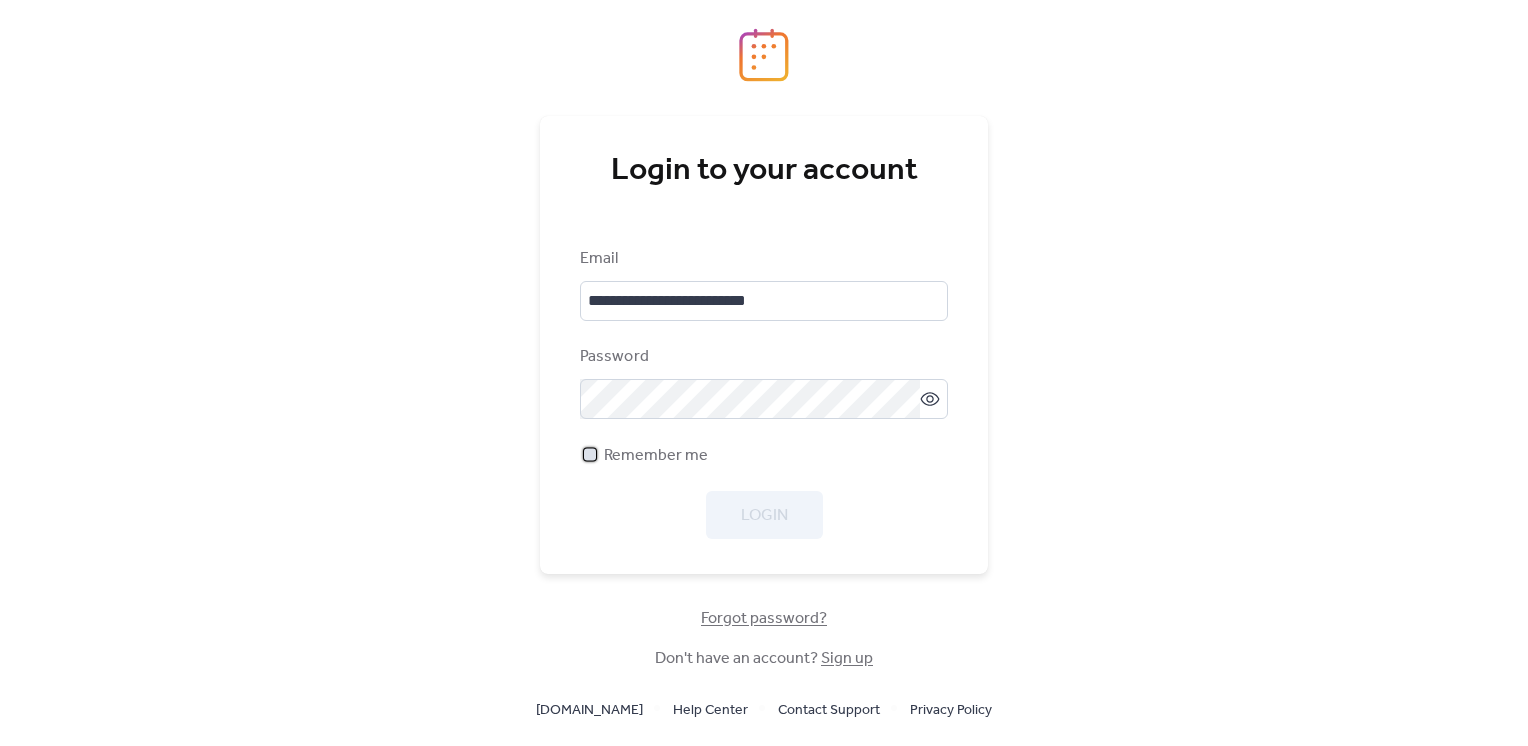 click at bounding box center (590, 454) 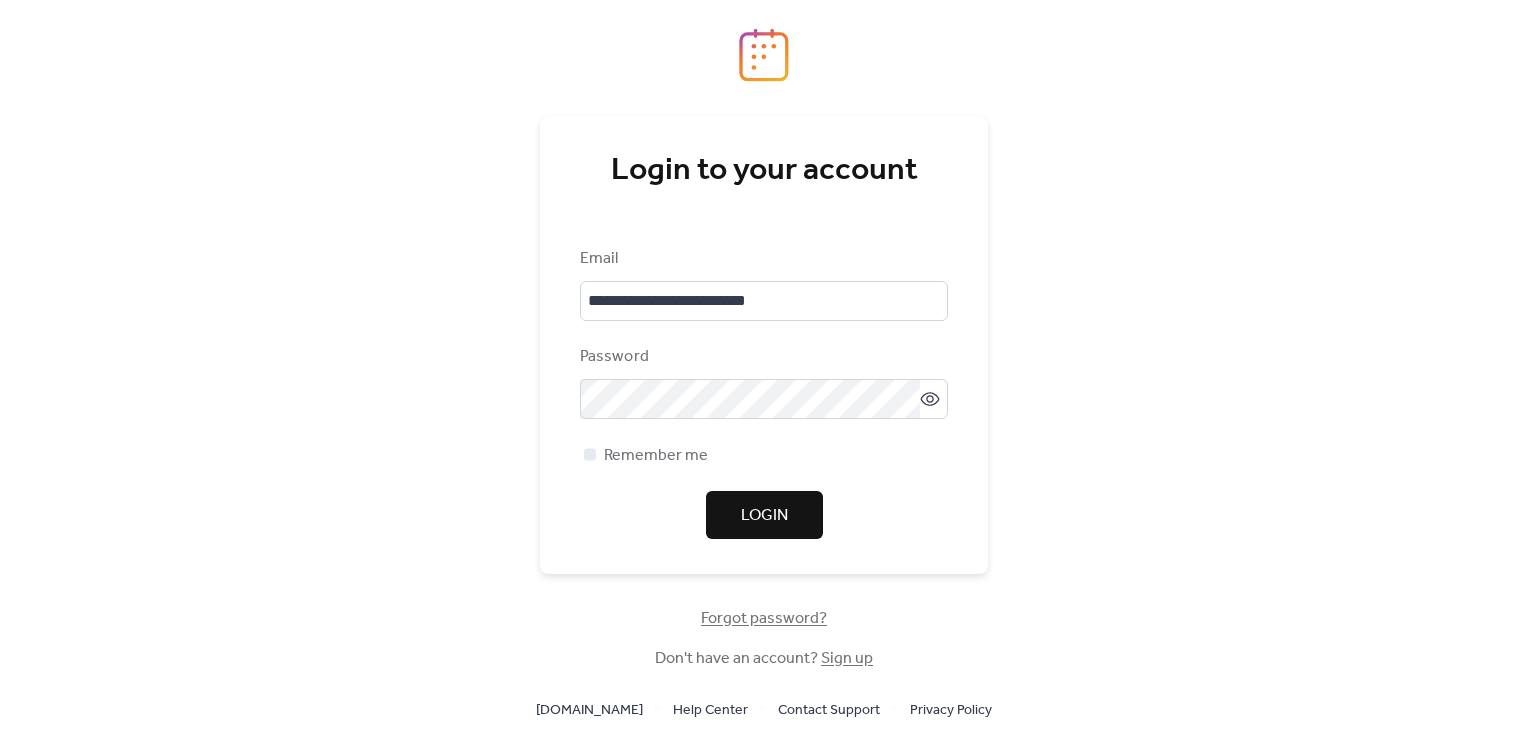 click on "Login" at bounding box center [764, 516] 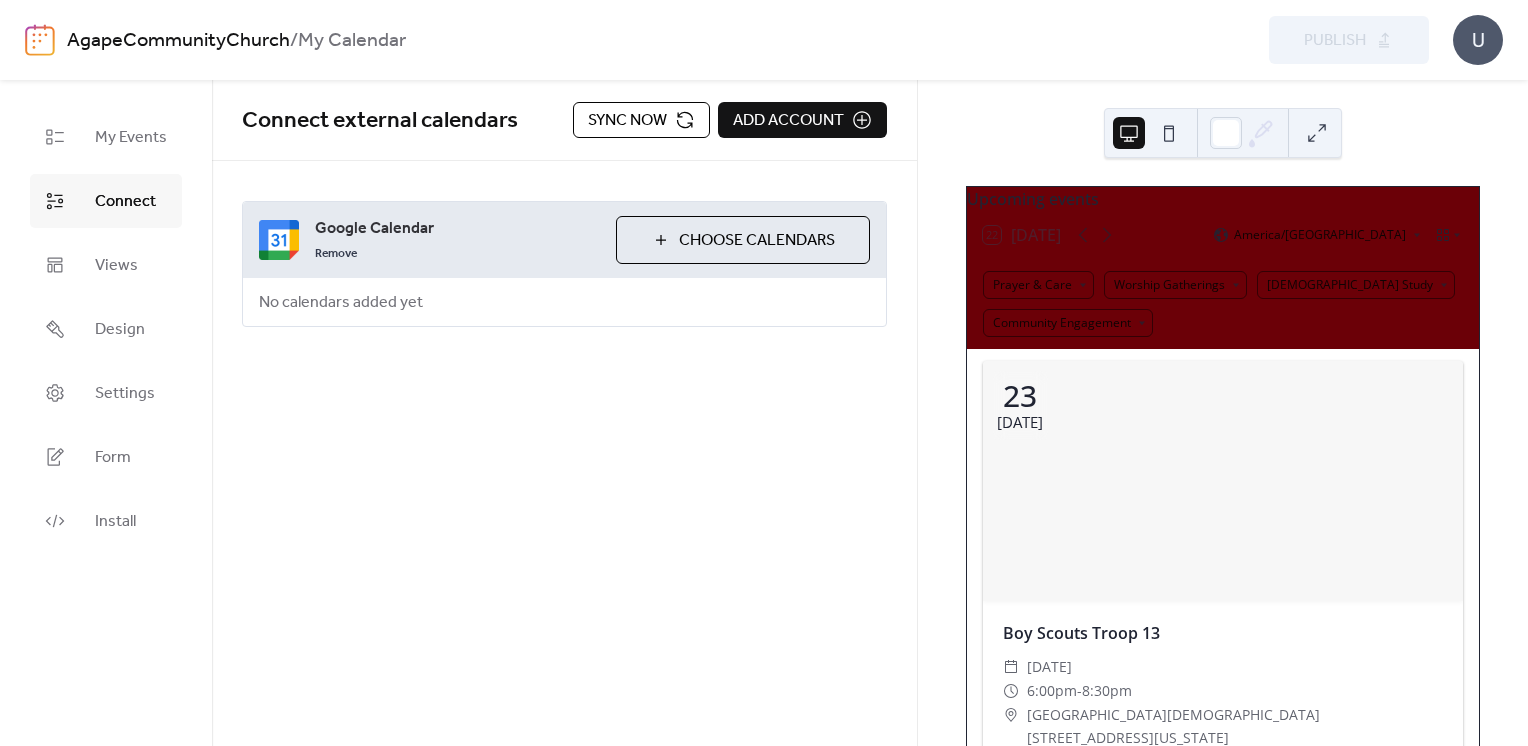 scroll, scrollTop: 0, scrollLeft: 0, axis: both 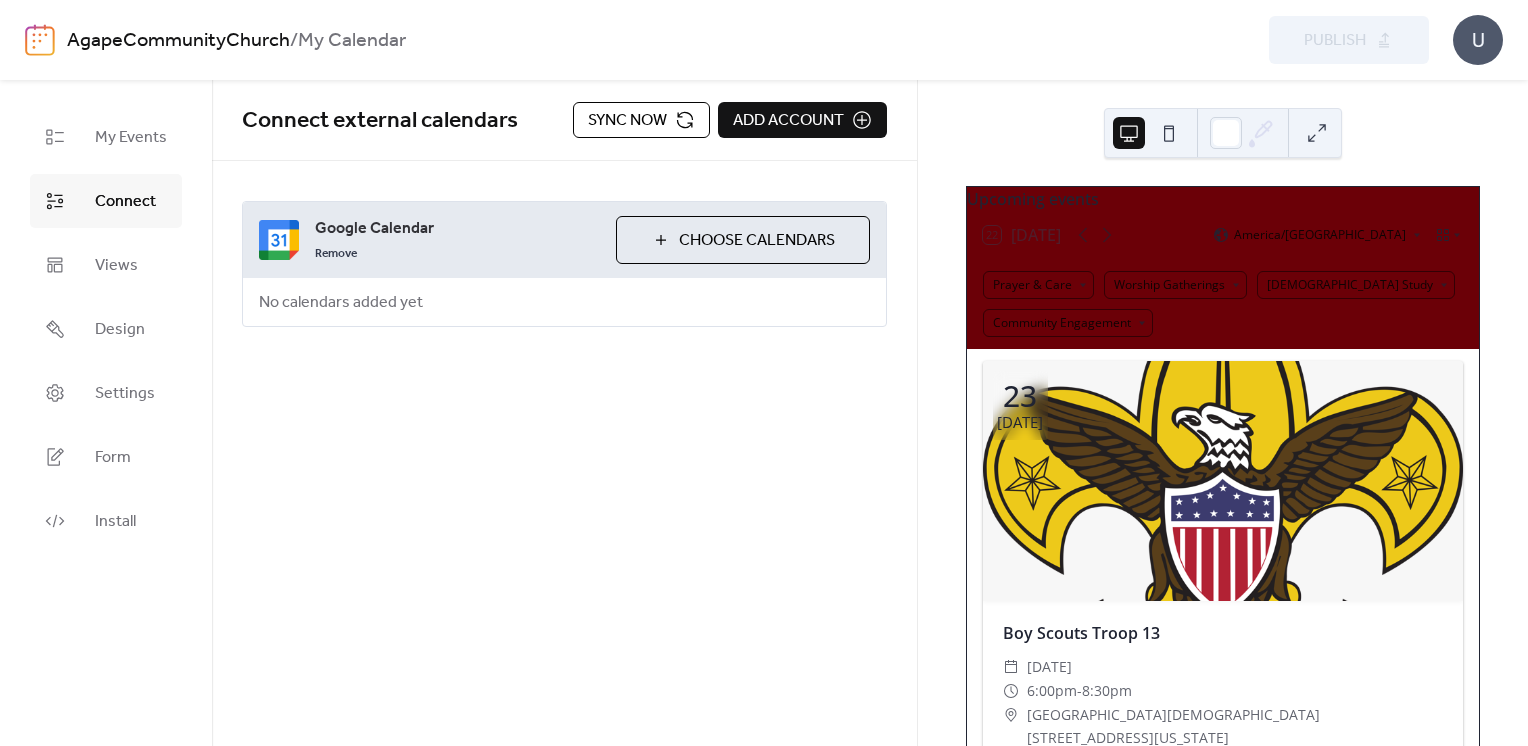 click on "Google Calendar" at bounding box center [457, 229] 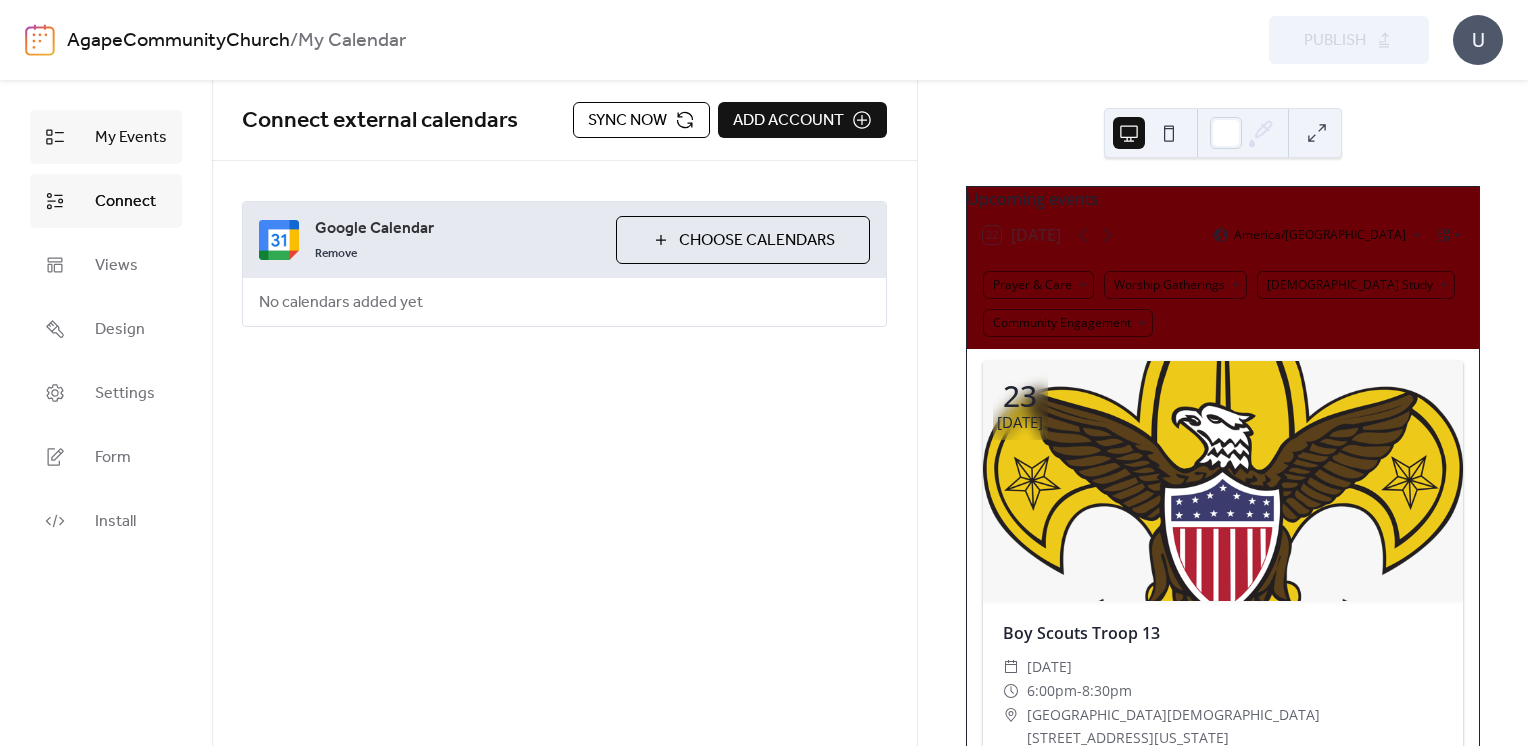 click on "My Events" at bounding box center (131, 138) 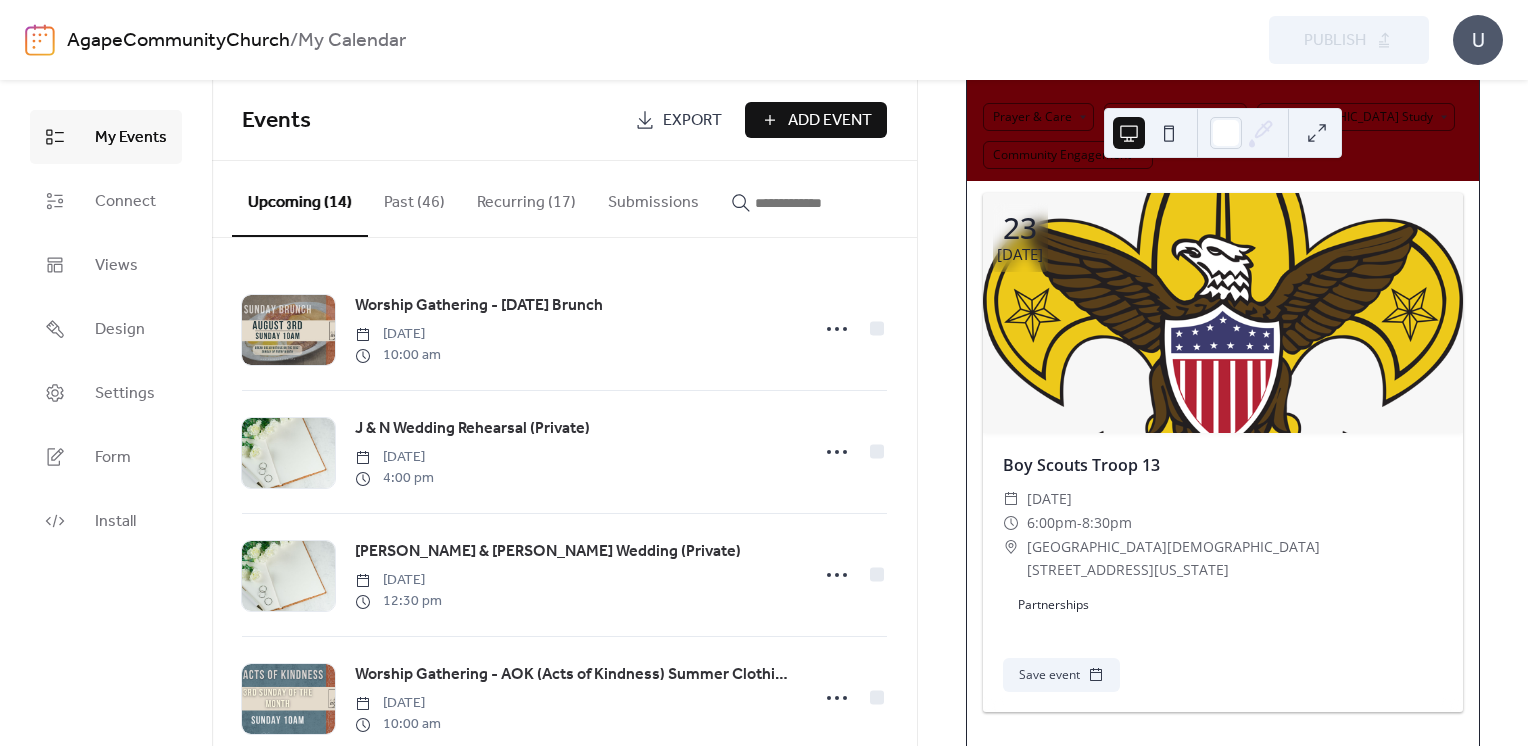 scroll, scrollTop: 248, scrollLeft: 0, axis: vertical 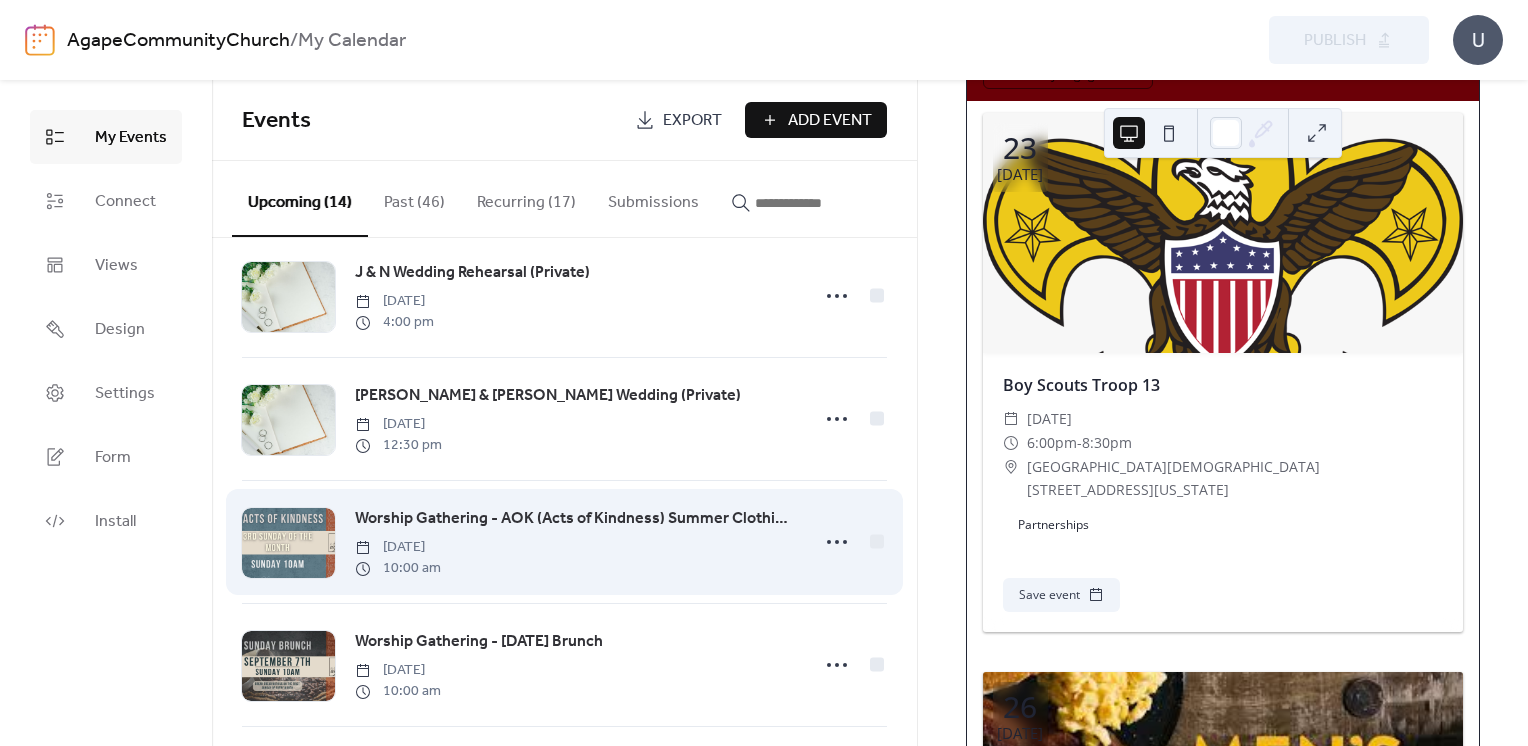 click at bounding box center (288, 543) 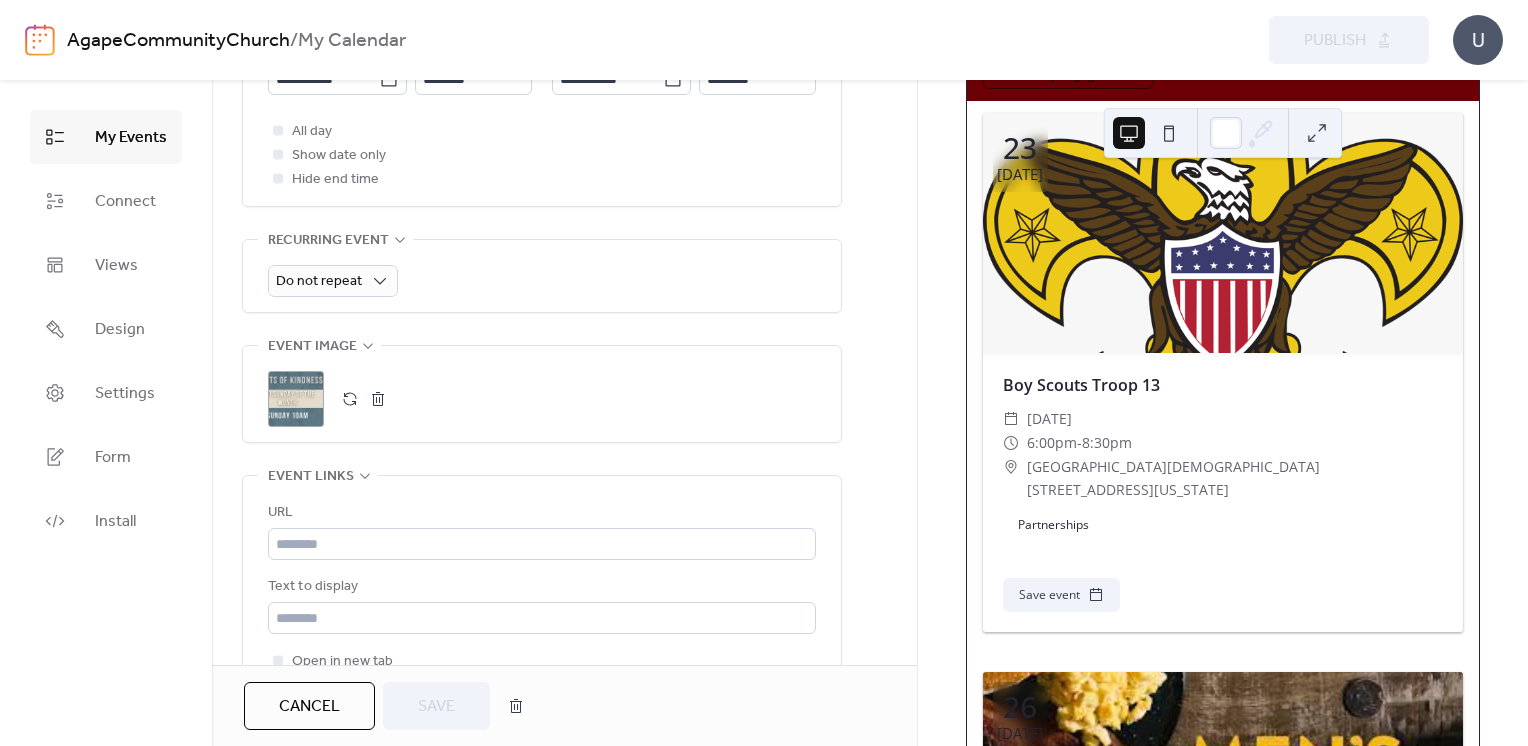 scroll, scrollTop: 805, scrollLeft: 0, axis: vertical 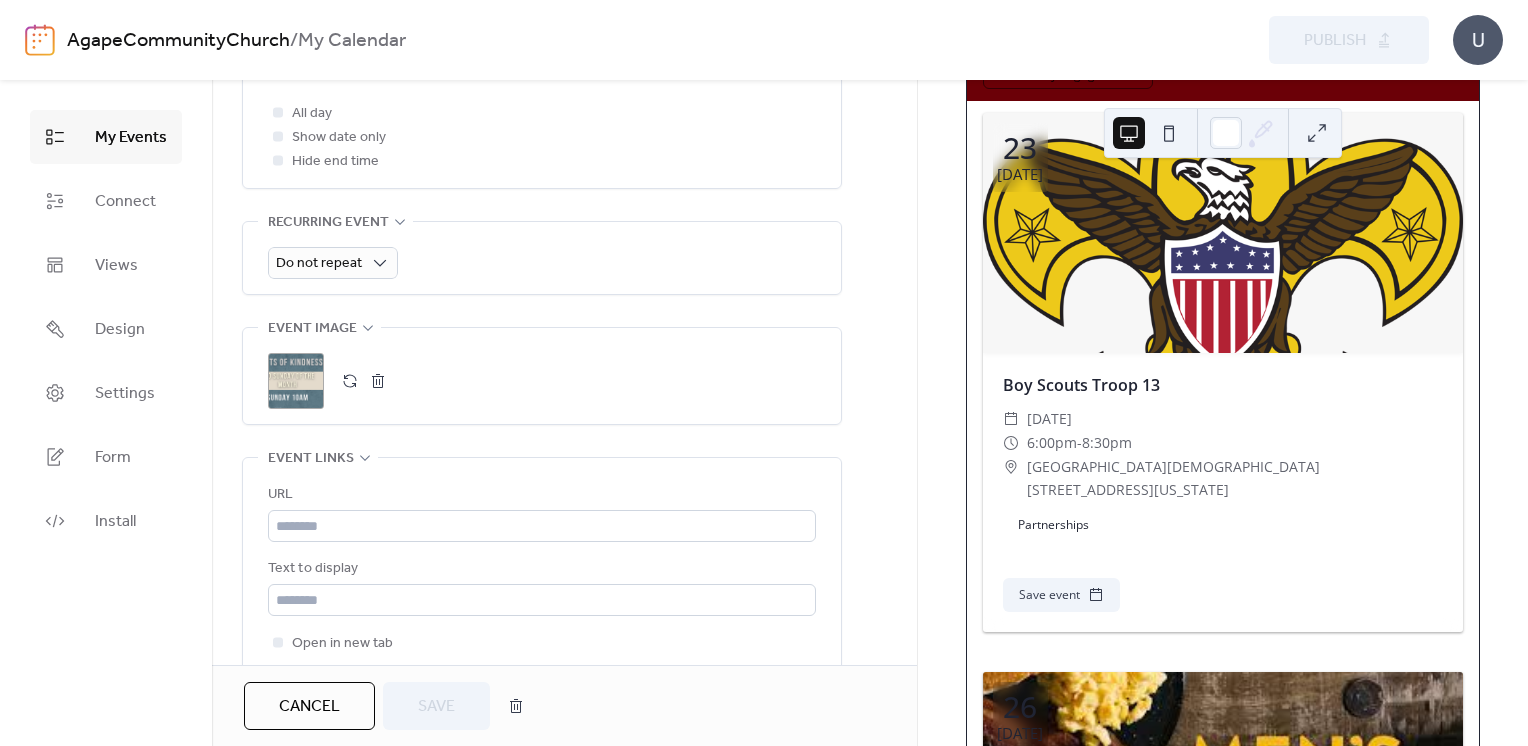 click at bounding box center [350, 381] 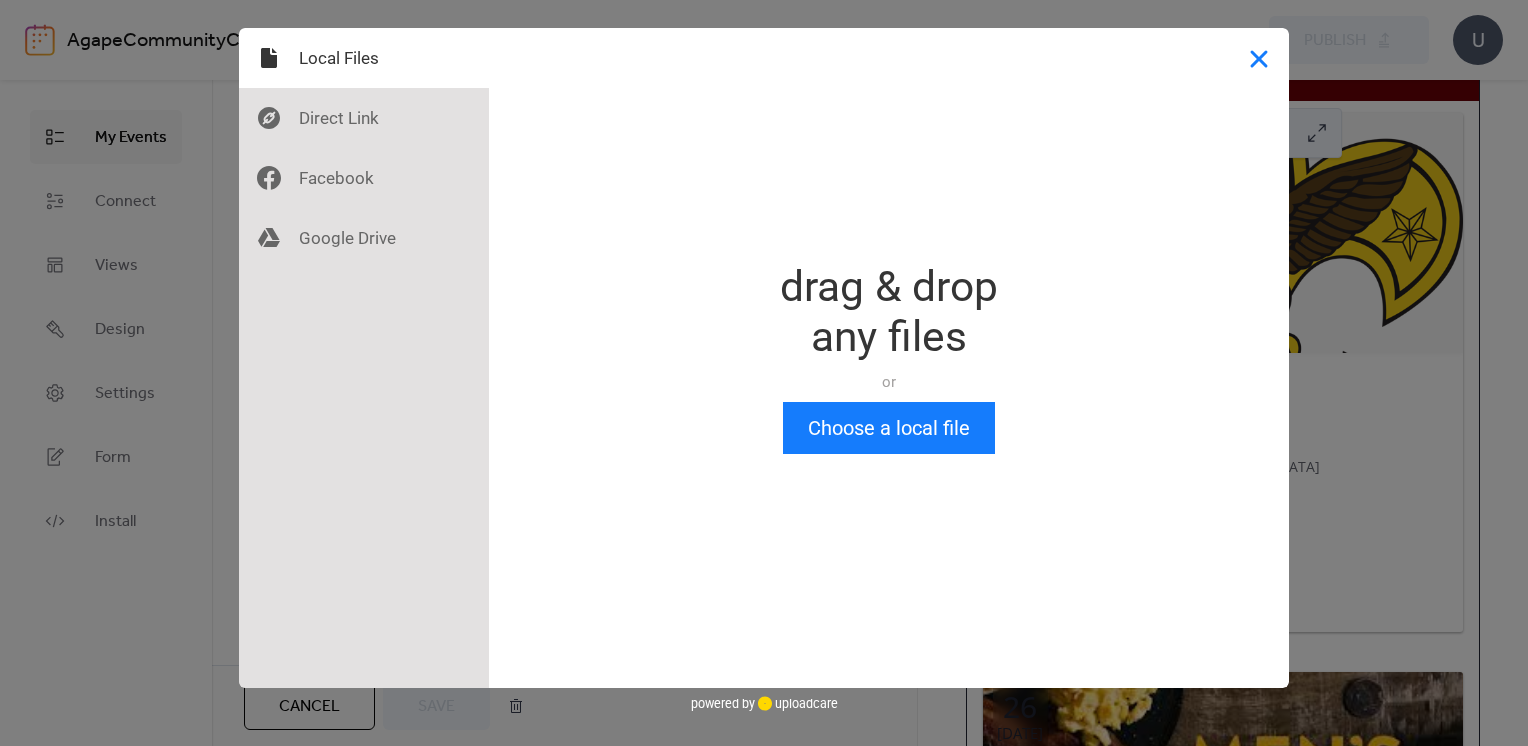 click at bounding box center (1259, 58) 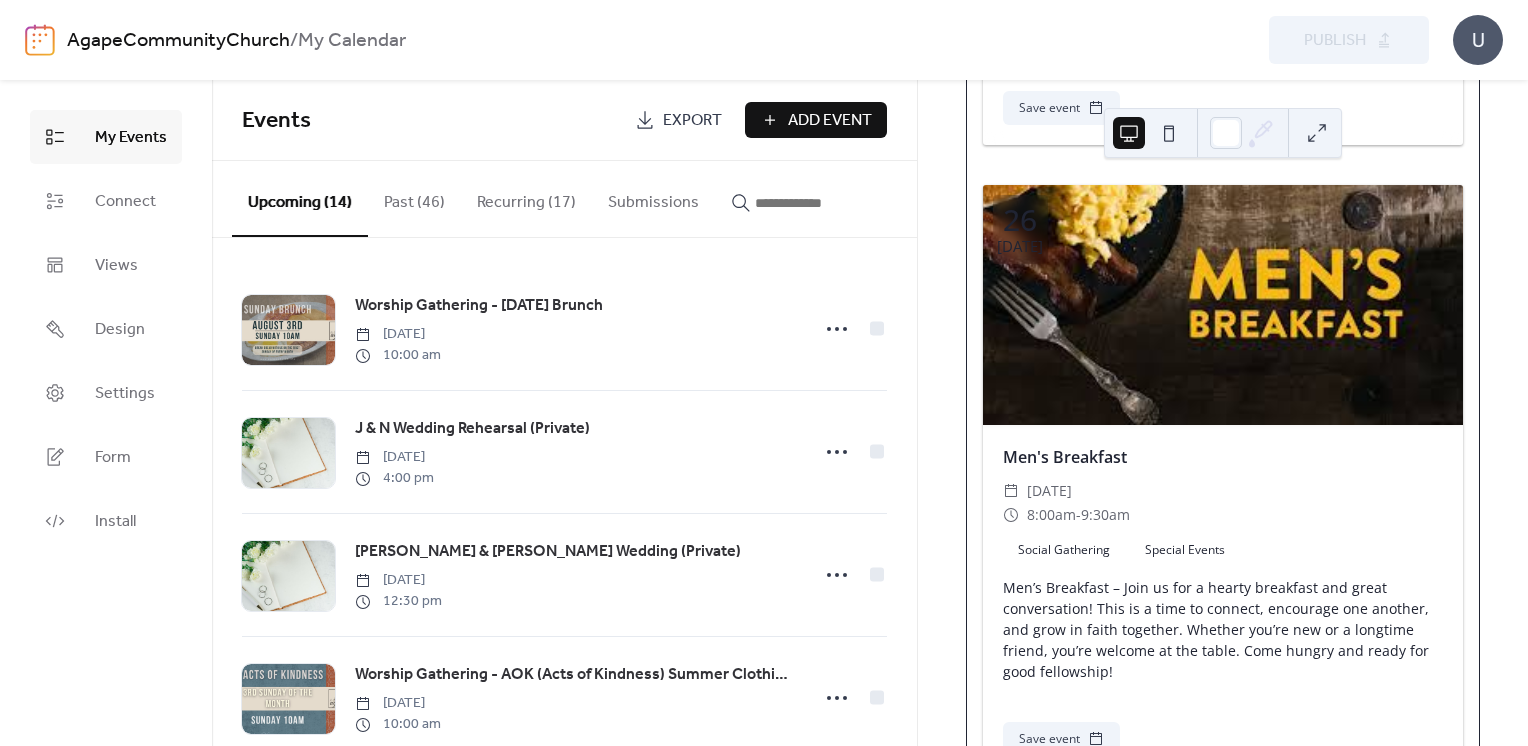 scroll, scrollTop: 808, scrollLeft: 0, axis: vertical 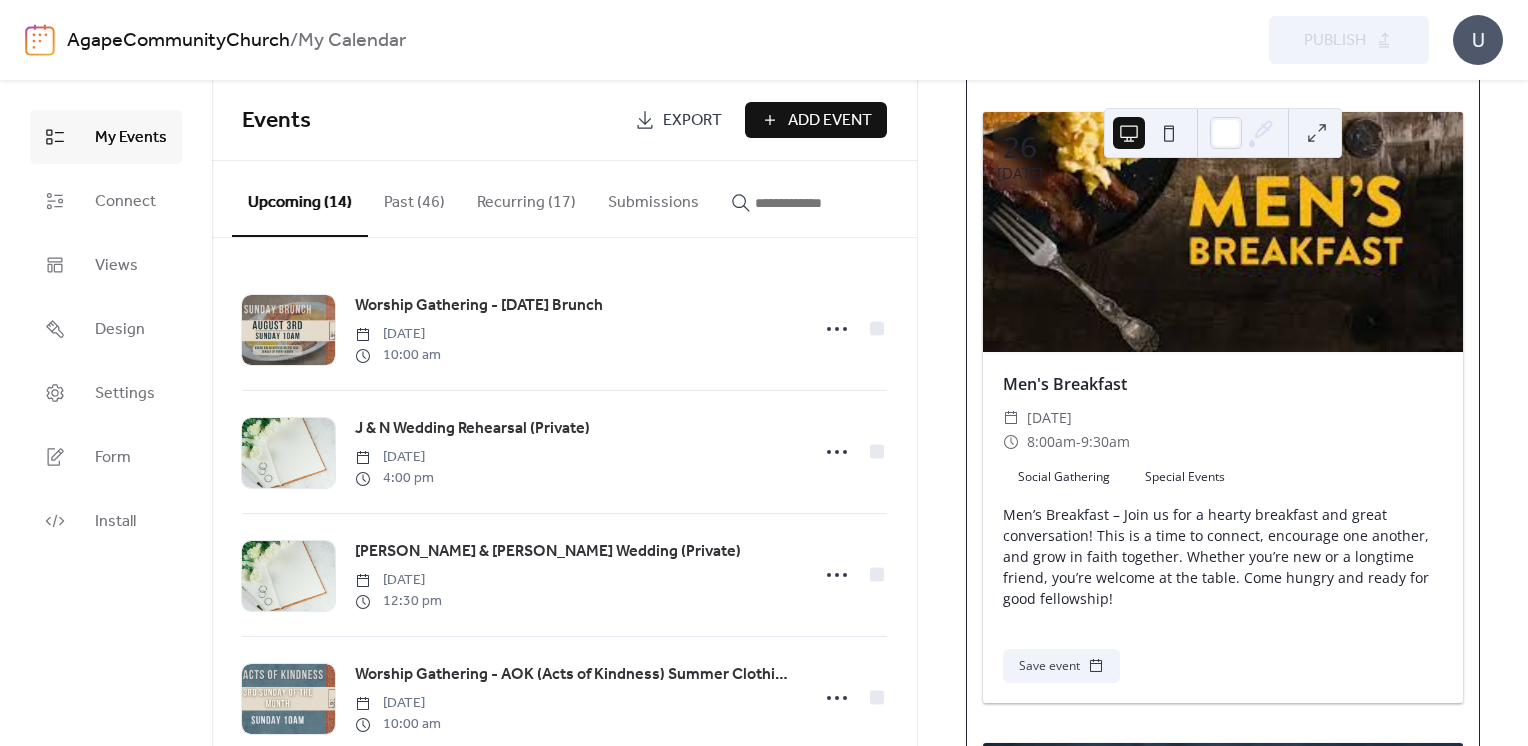 click on "Add Event" at bounding box center [816, 120] 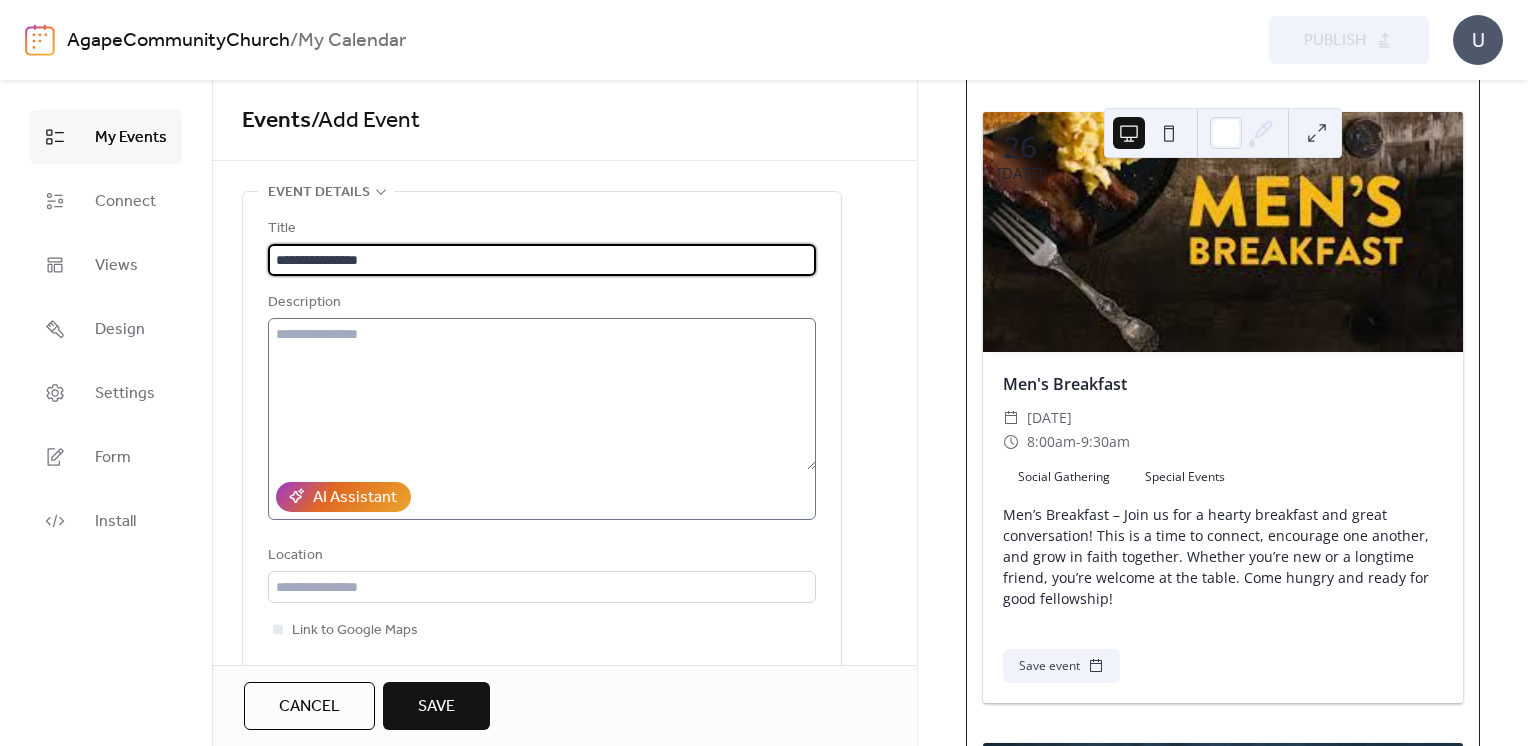 type on "**********" 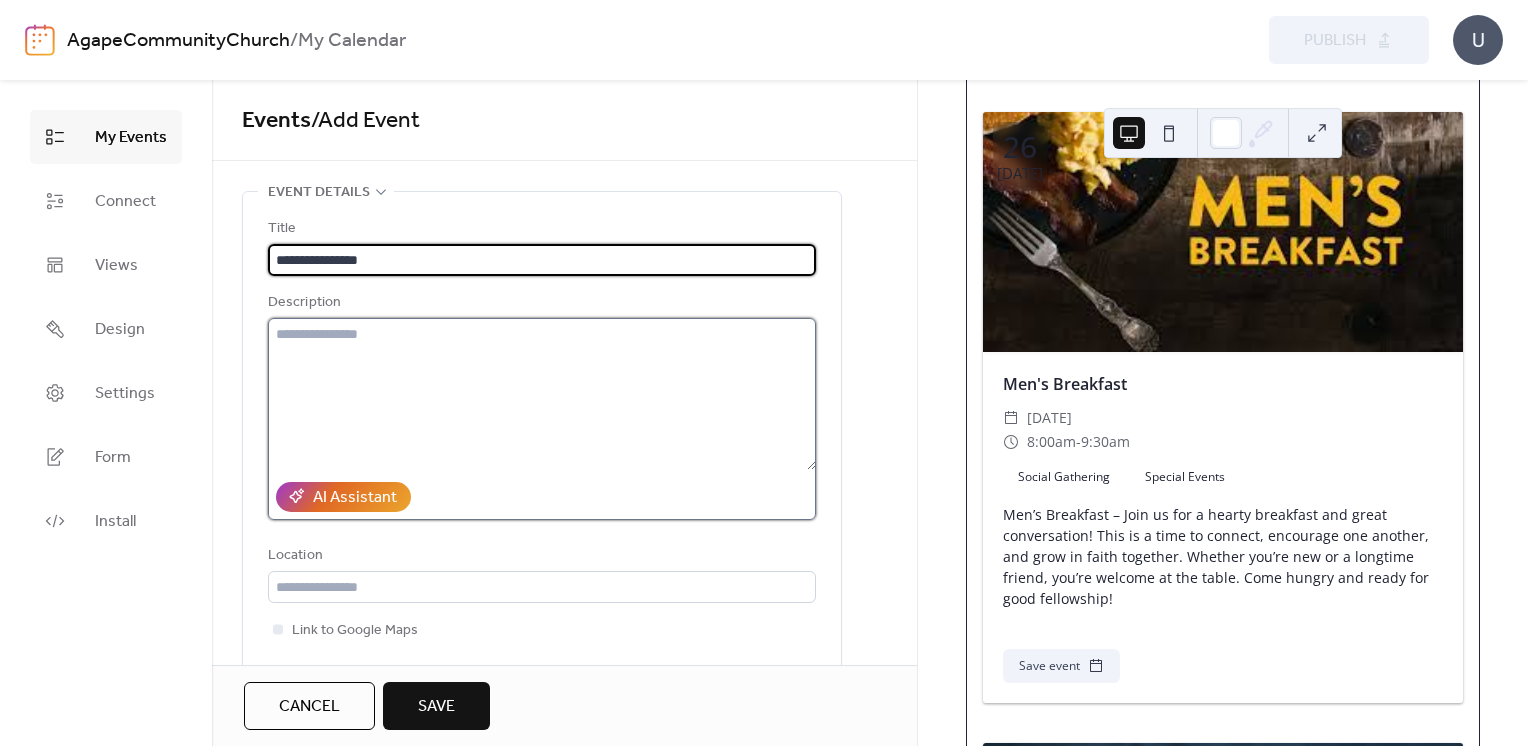 click at bounding box center (542, 394) 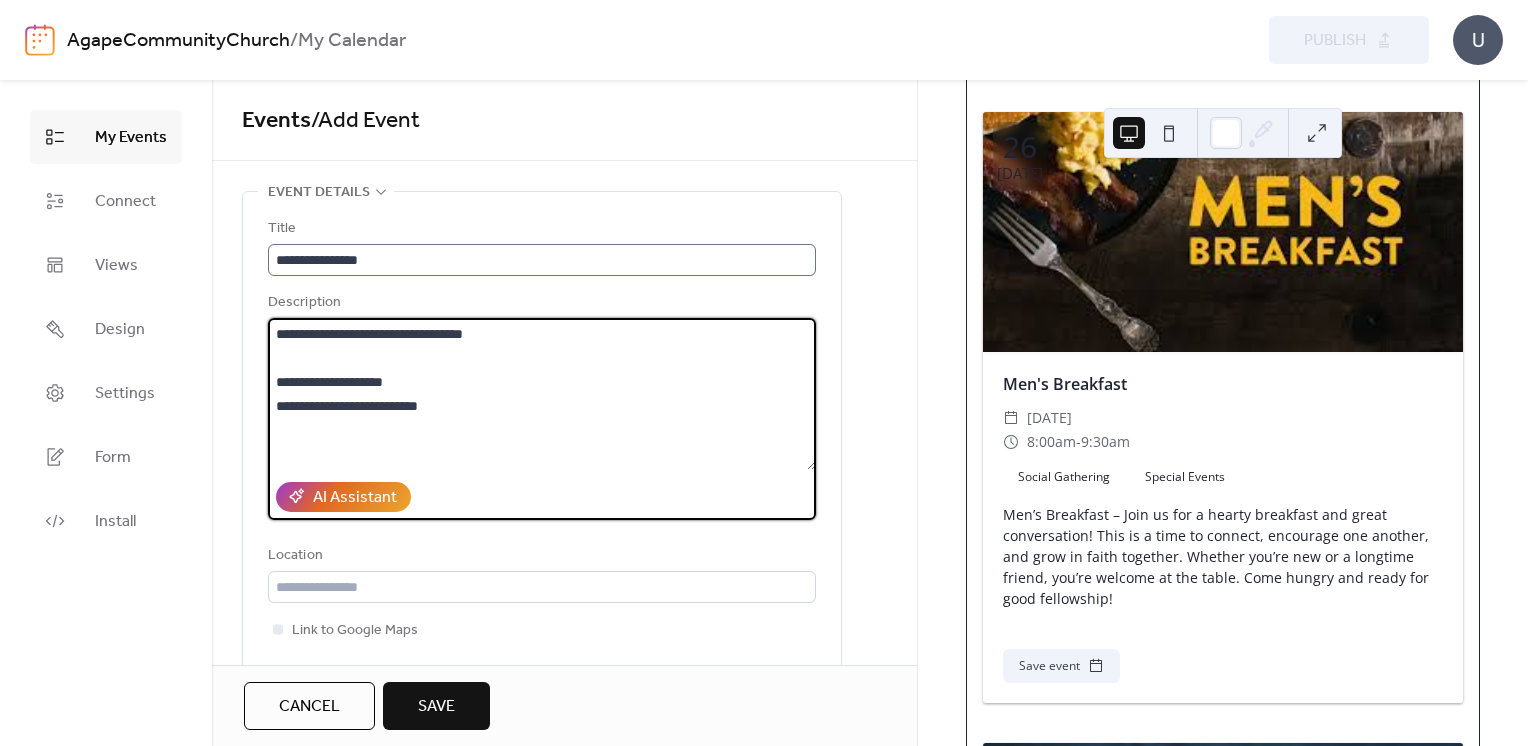 type on "**********" 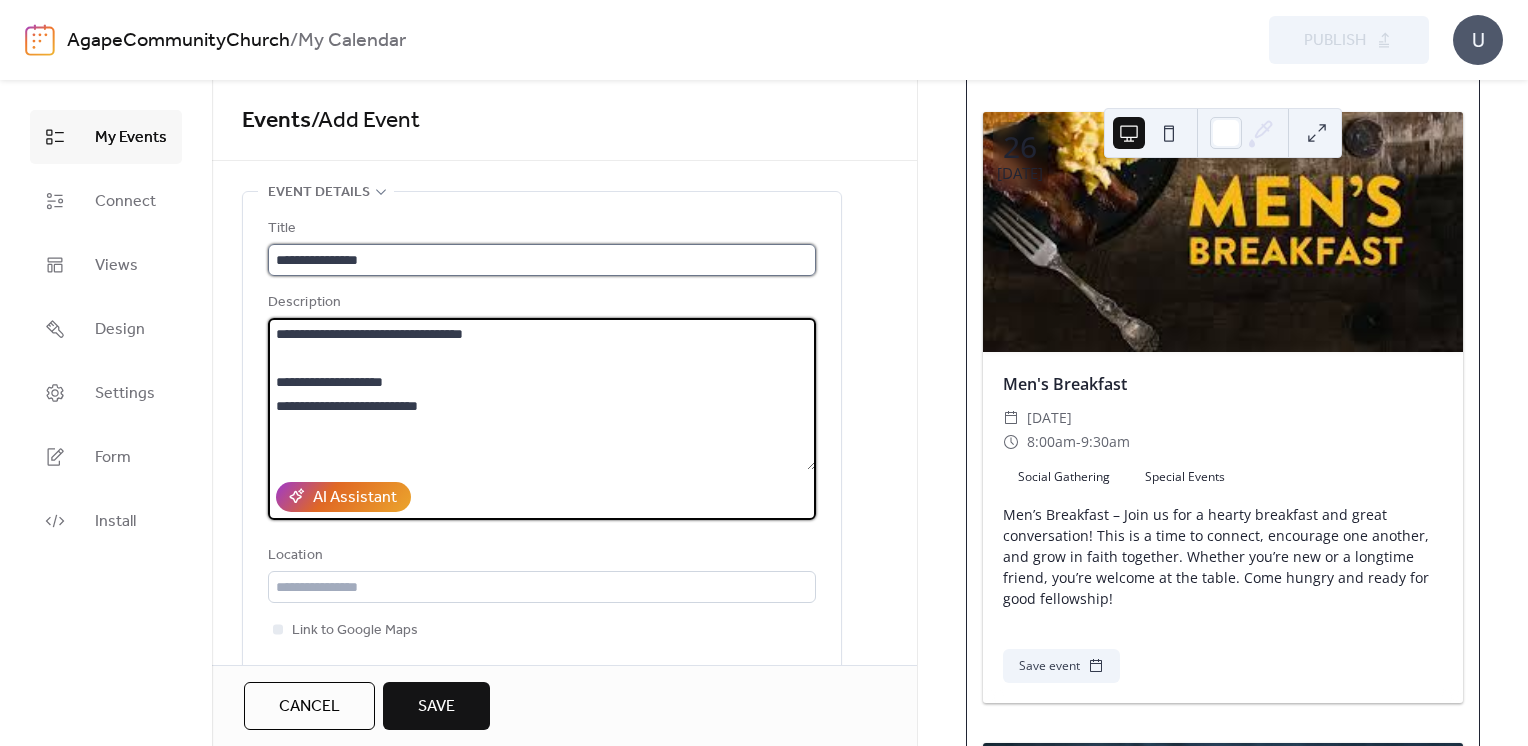 click on "**********" at bounding box center (542, 260) 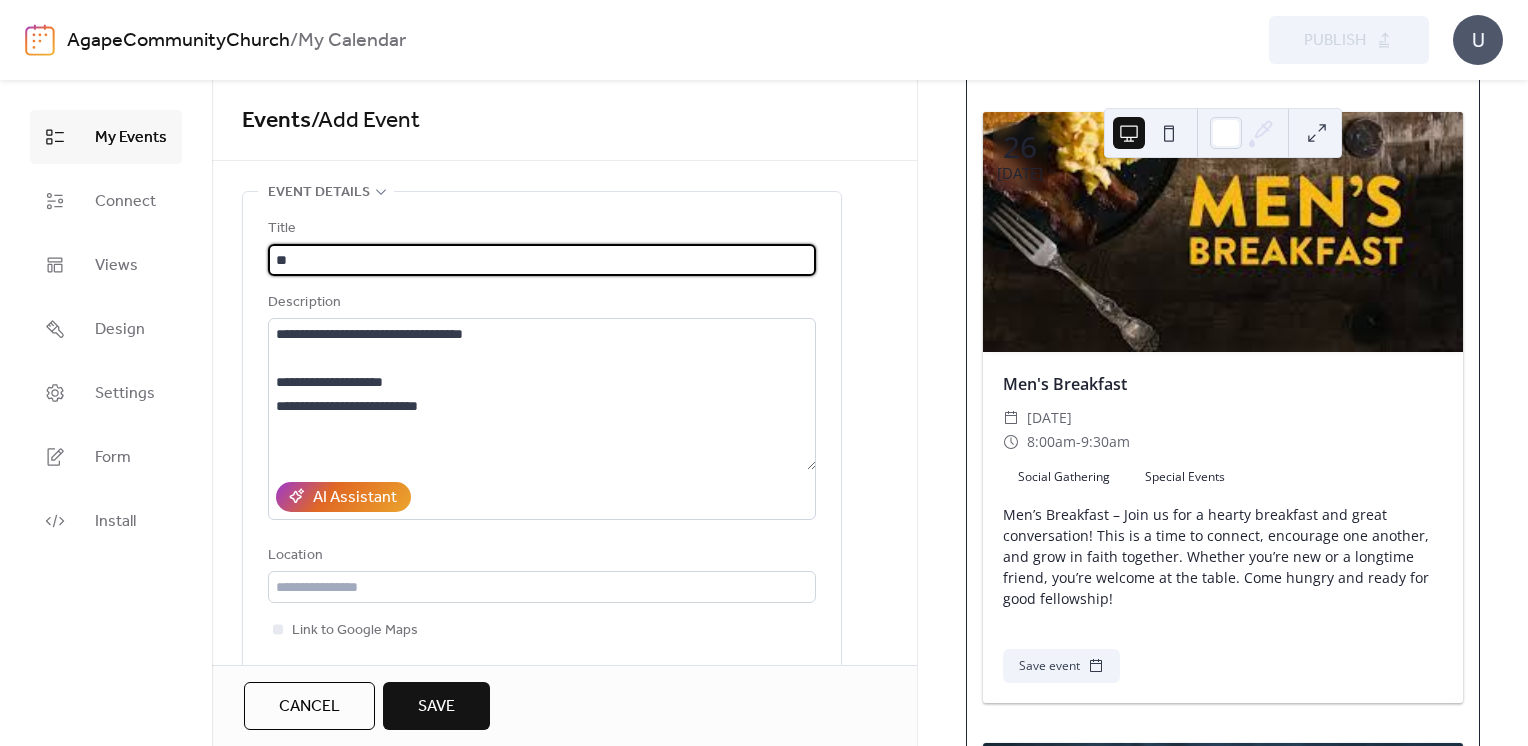 type on "*" 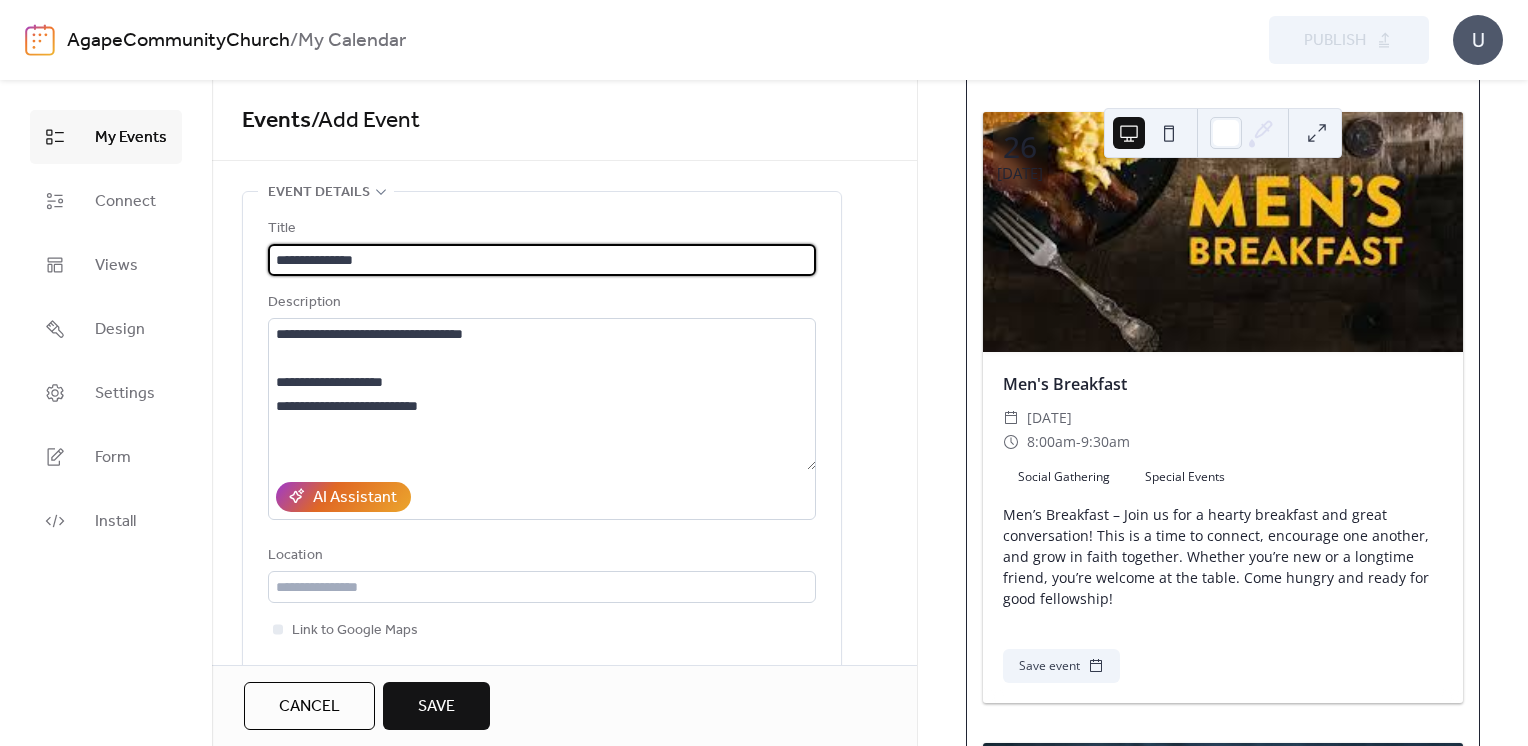 type on "**********" 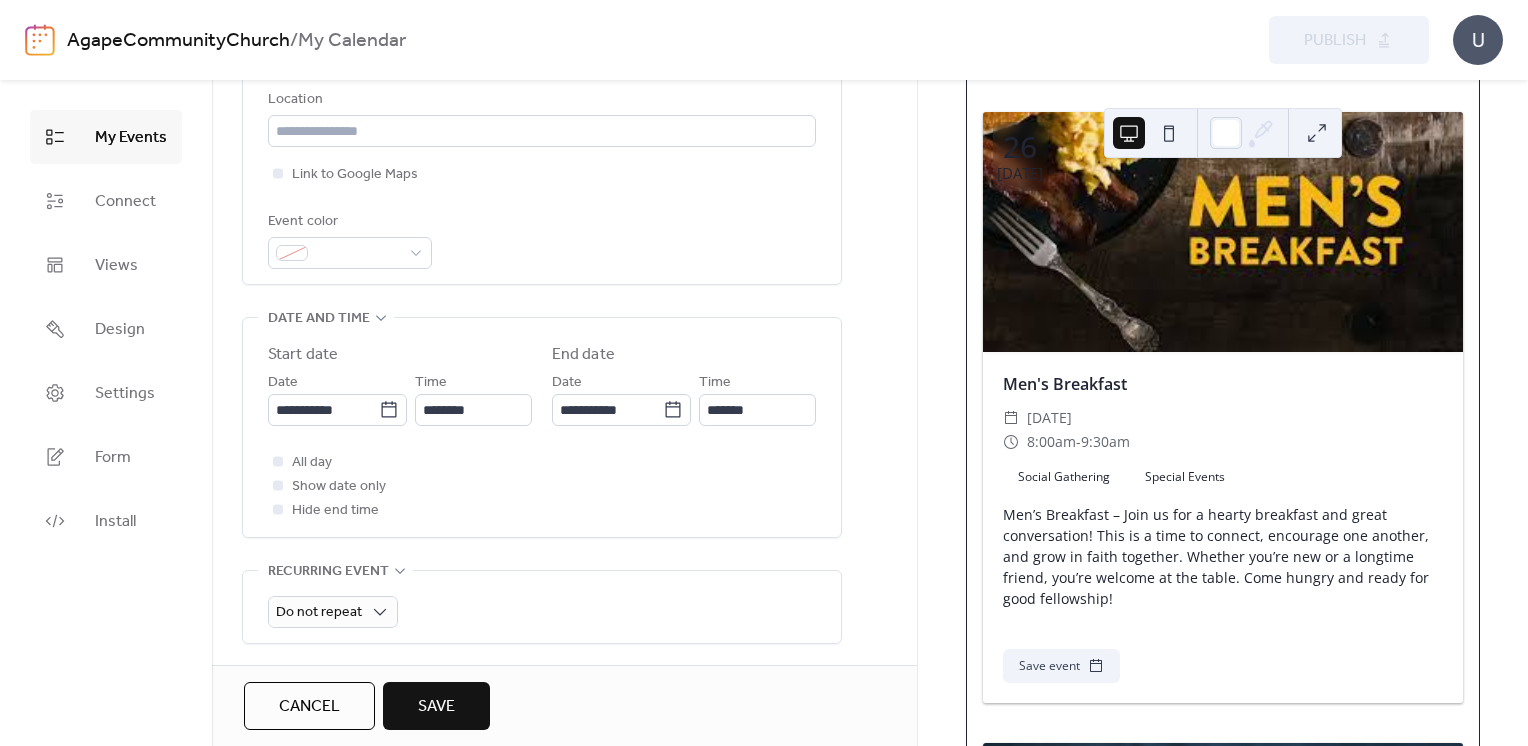 scroll, scrollTop: 476, scrollLeft: 0, axis: vertical 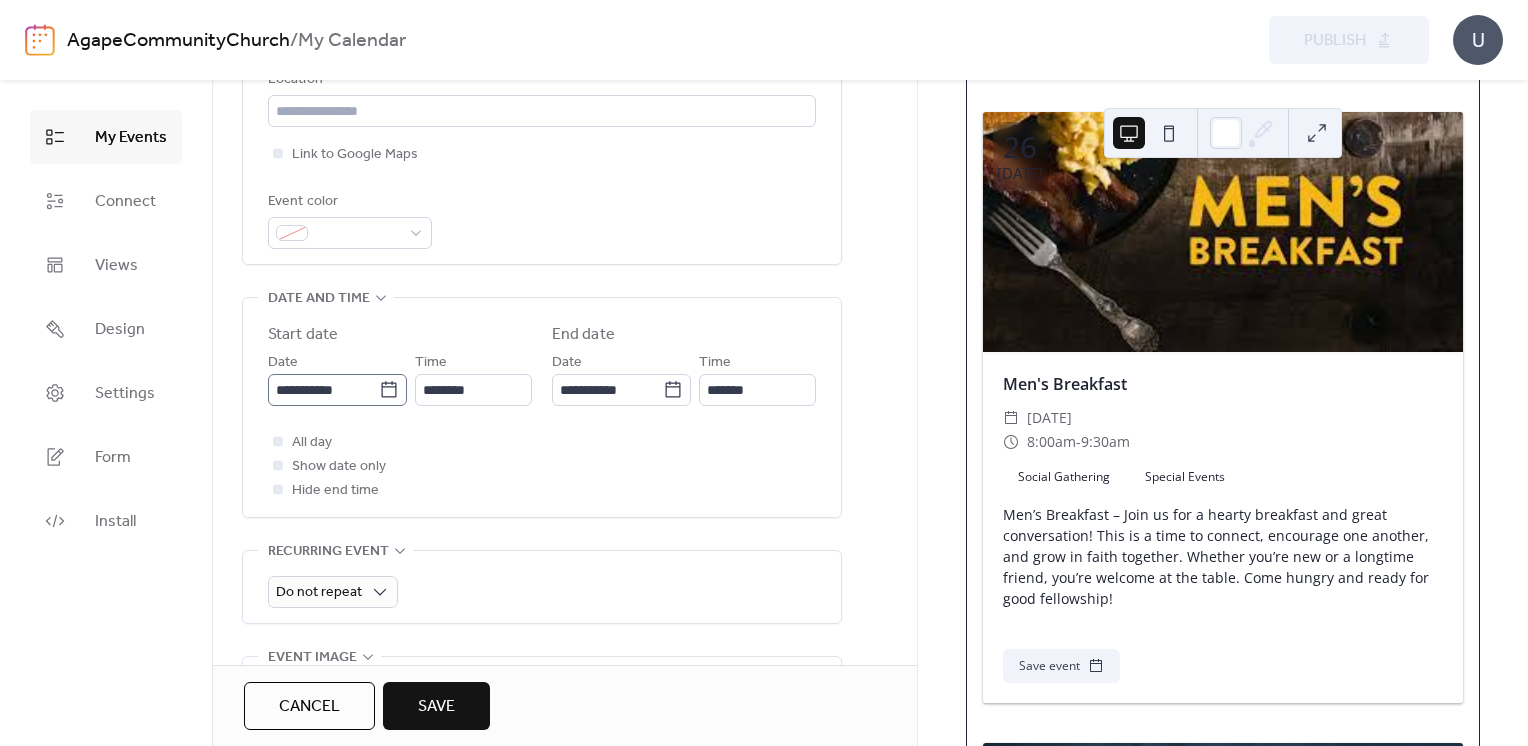 click 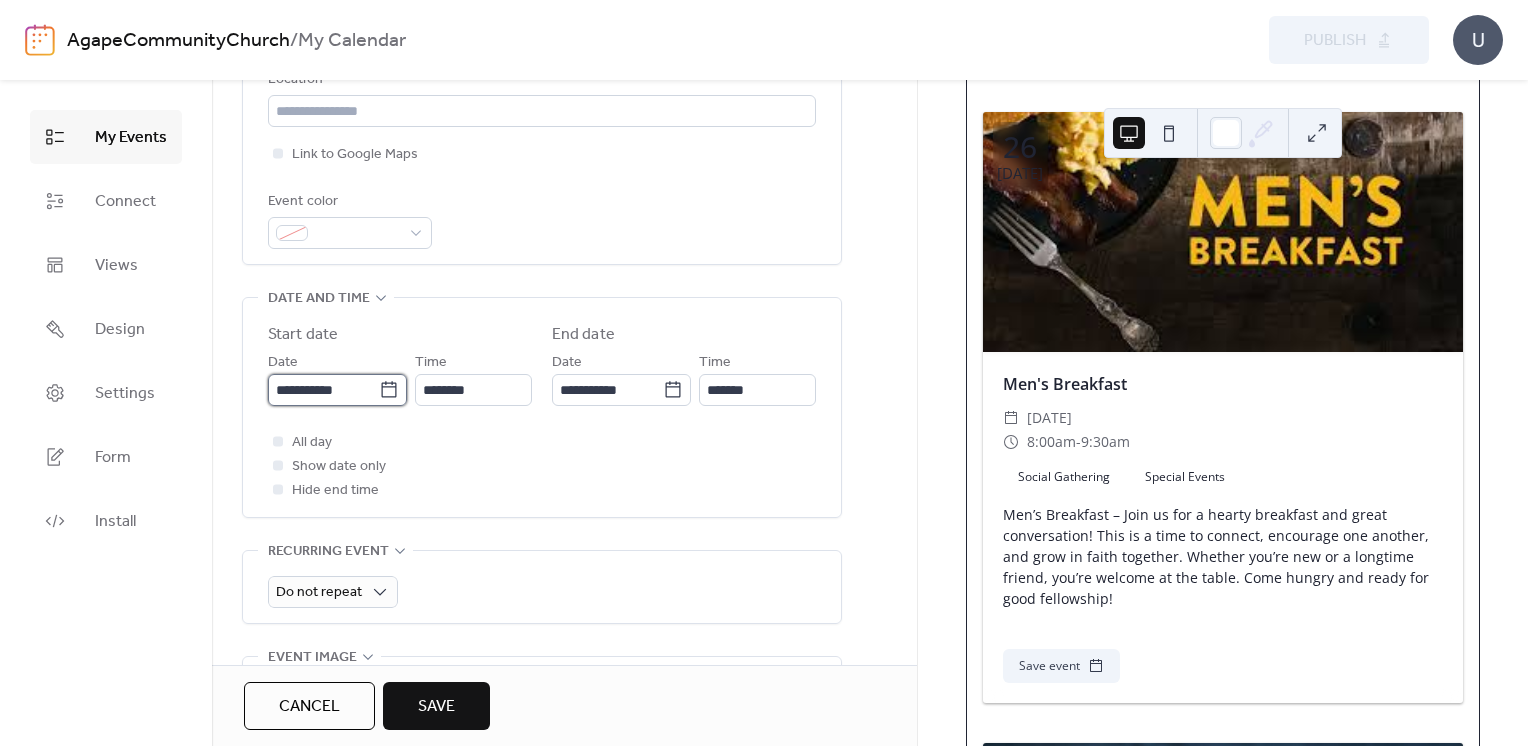 click on "**********" at bounding box center [323, 390] 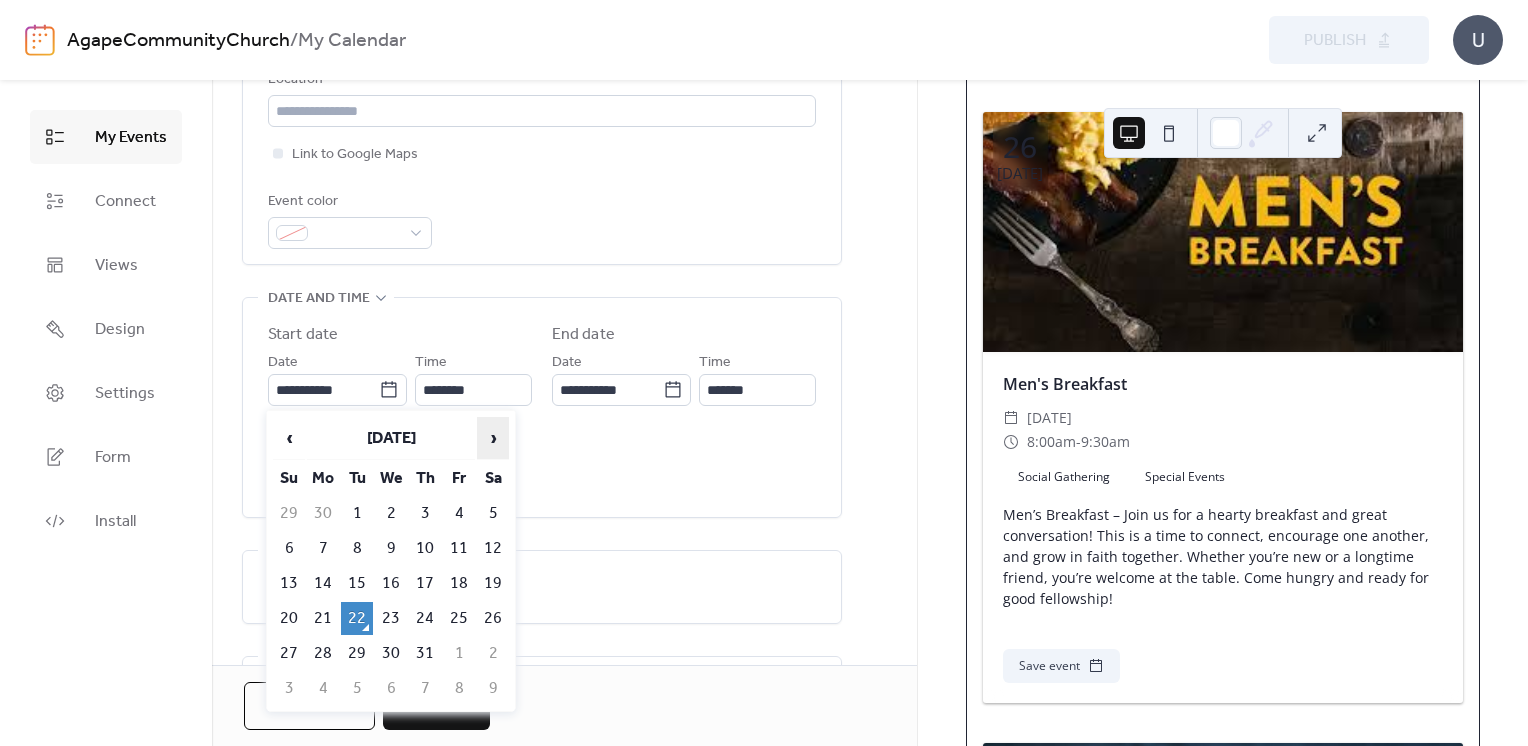 click on "›" at bounding box center [493, 438] 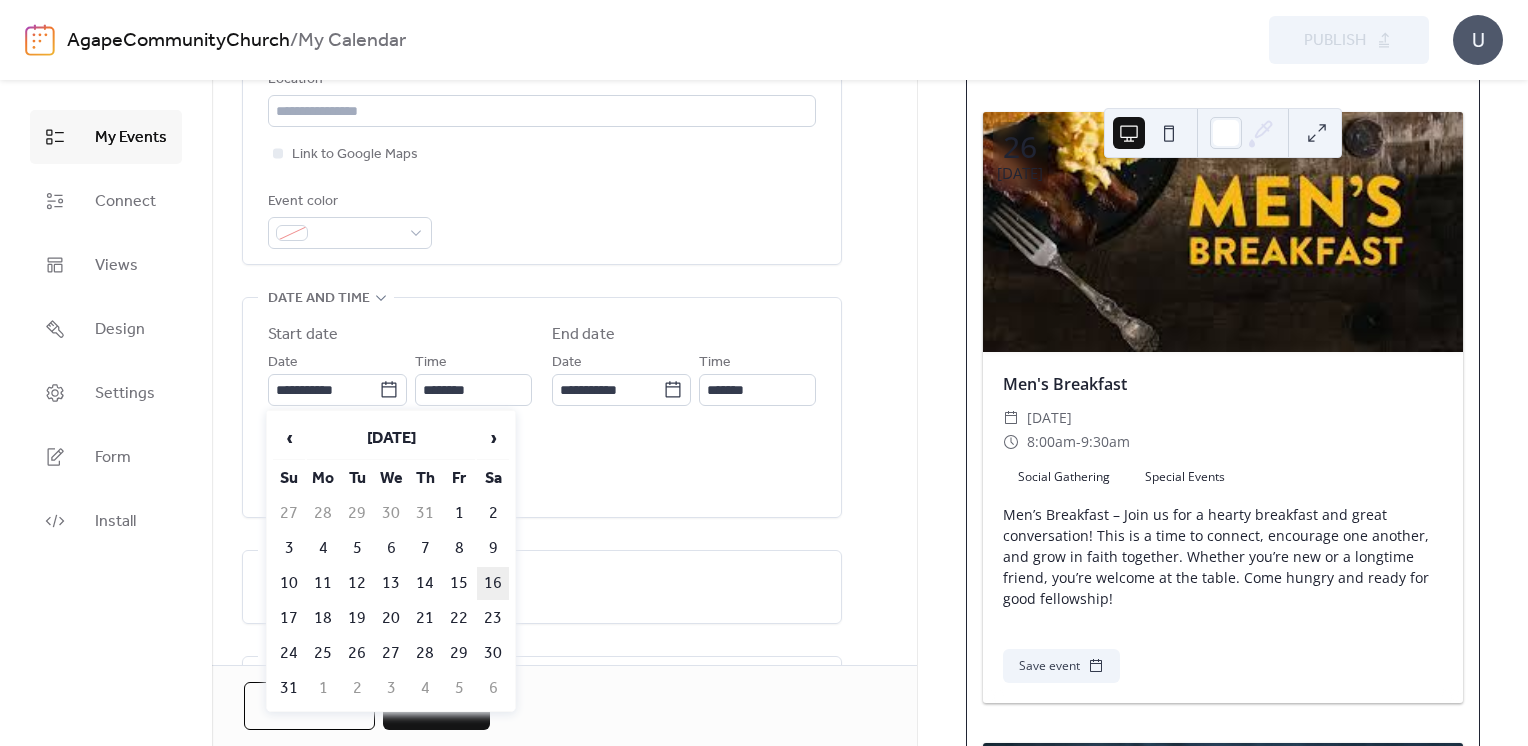 click on "16" at bounding box center (493, 583) 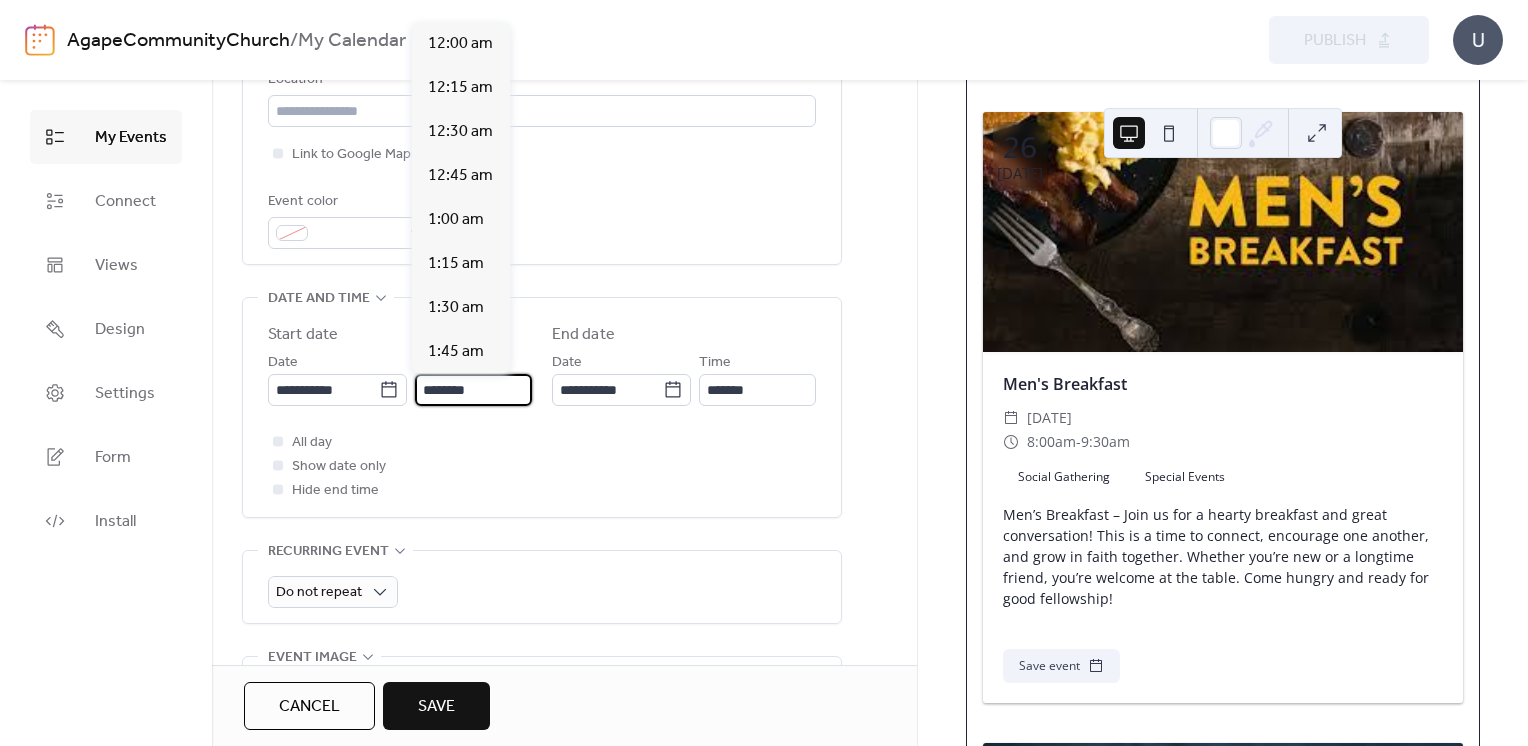 click on "********" at bounding box center (473, 390) 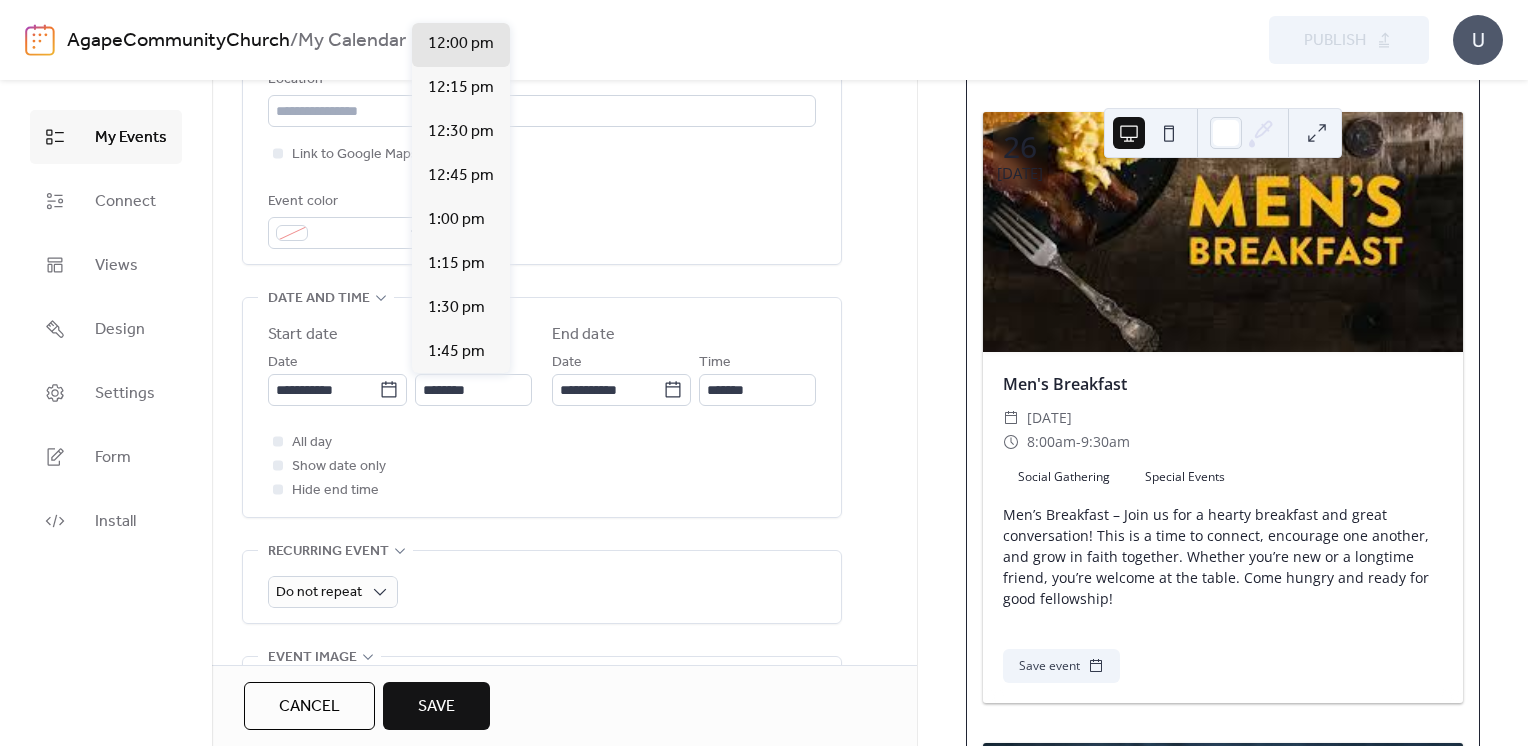 scroll, scrollTop: 2168, scrollLeft: 0, axis: vertical 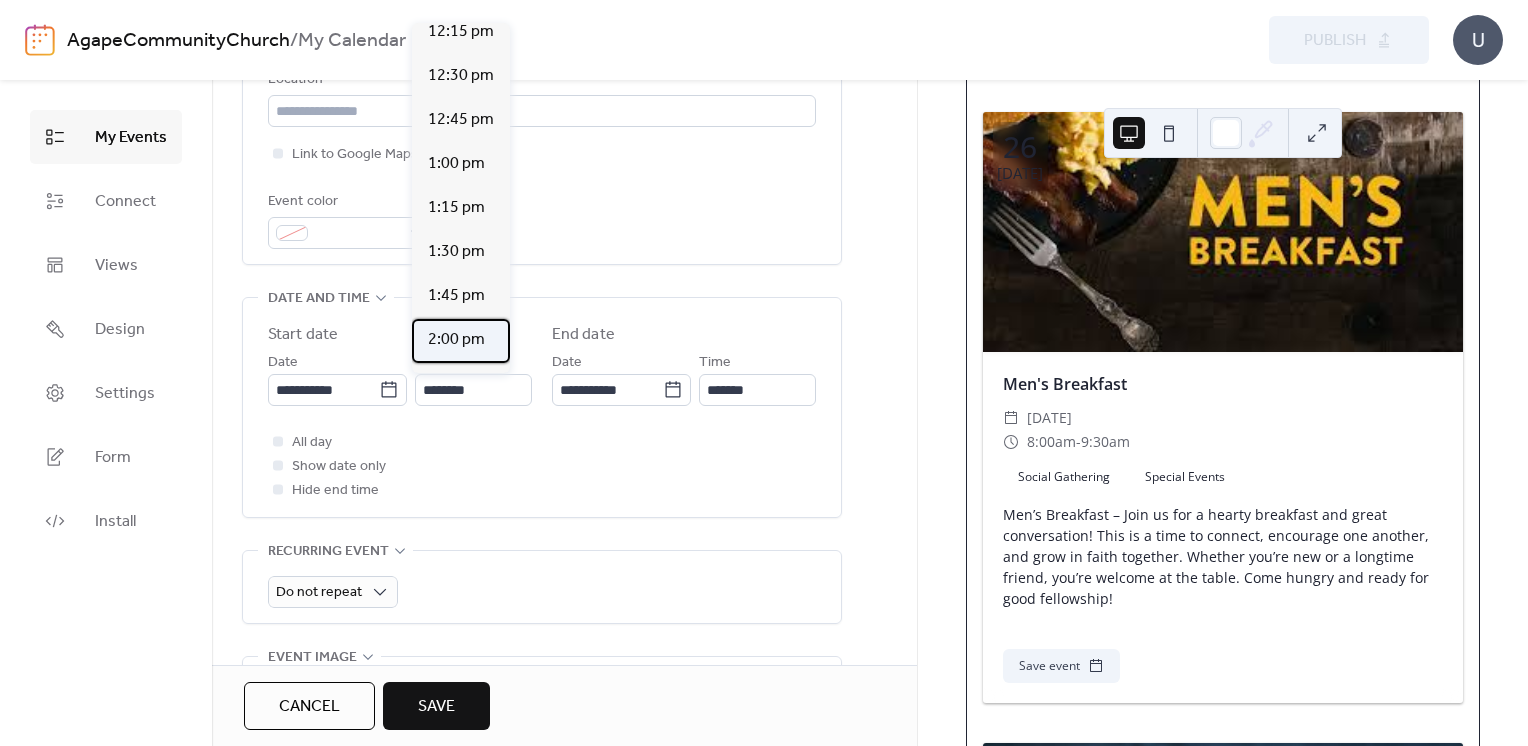 click on "2:00 pm" at bounding box center (456, 340) 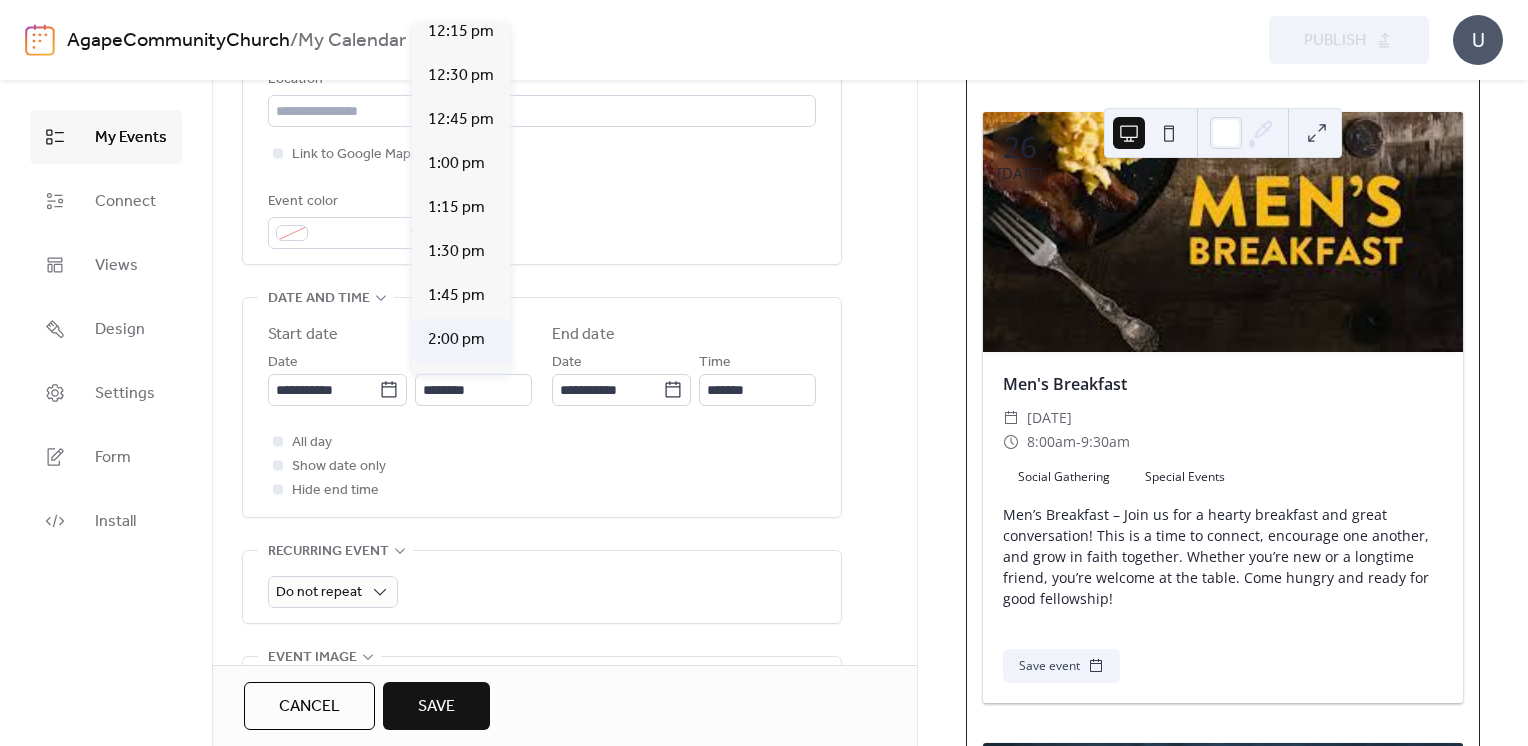 type on "*******" 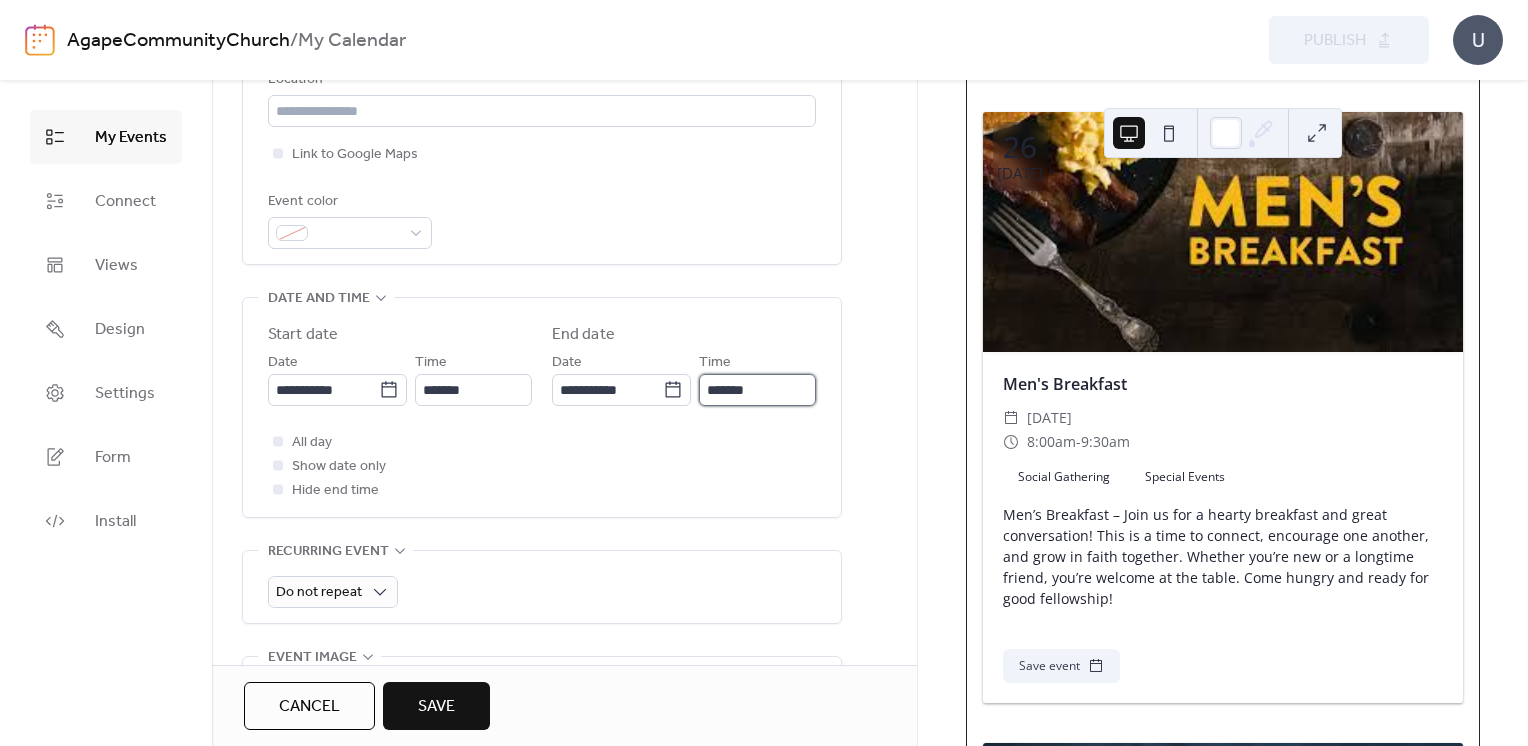click on "*******" at bounding box center [757, 390] 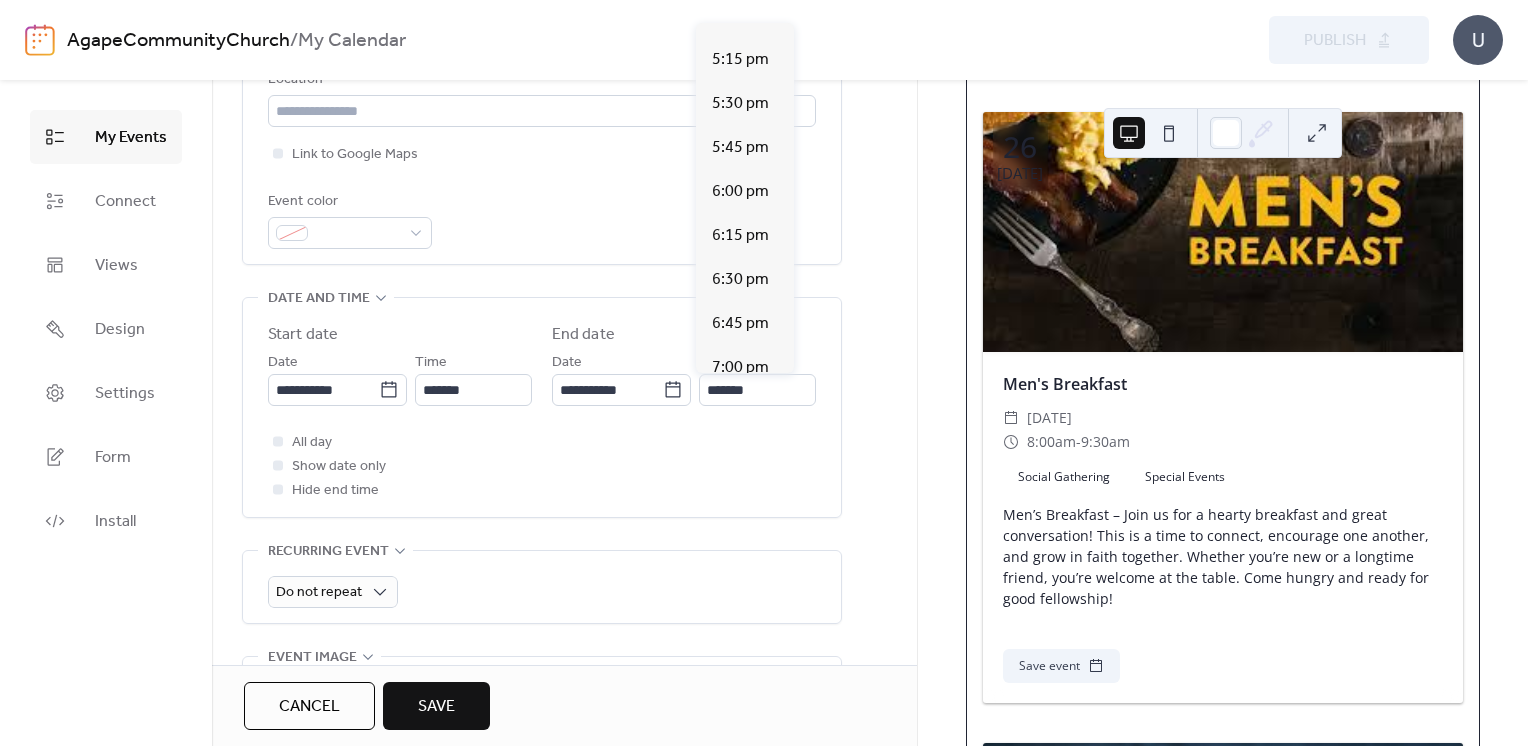 scroll, scrollTop: 544, scrollLeft: 0, axis: vertical 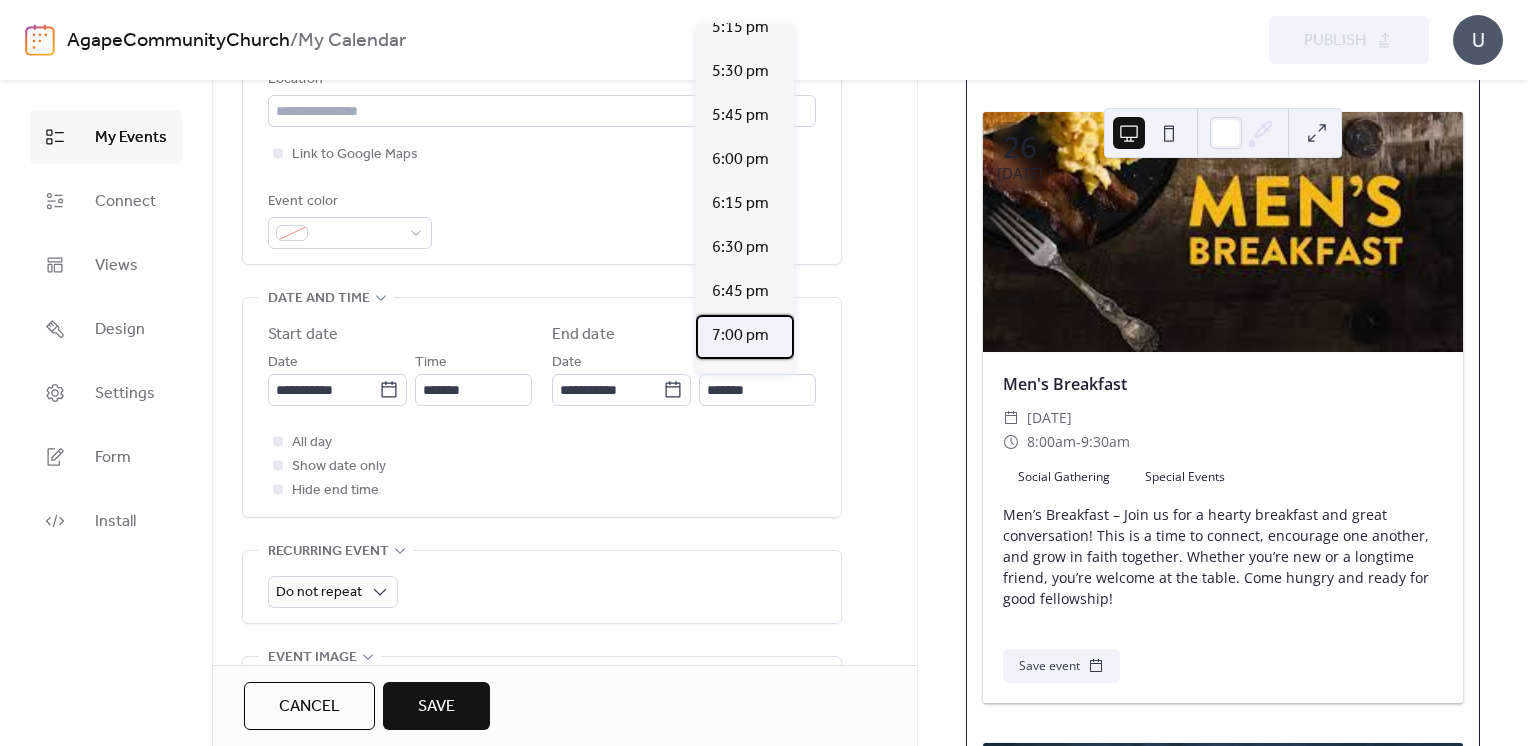 click on "7:00 pm" at bounding box center [740, 336] 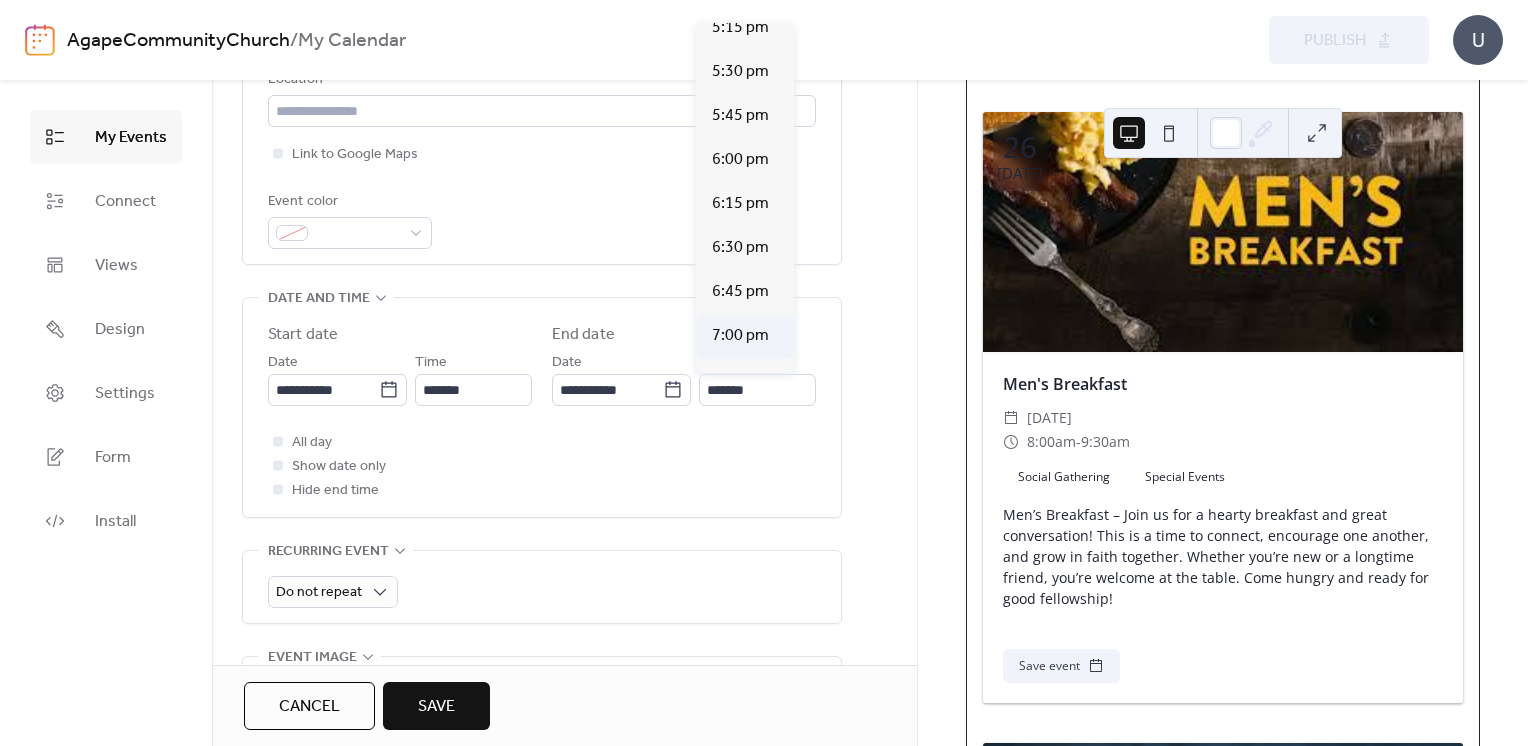 type on "*******" 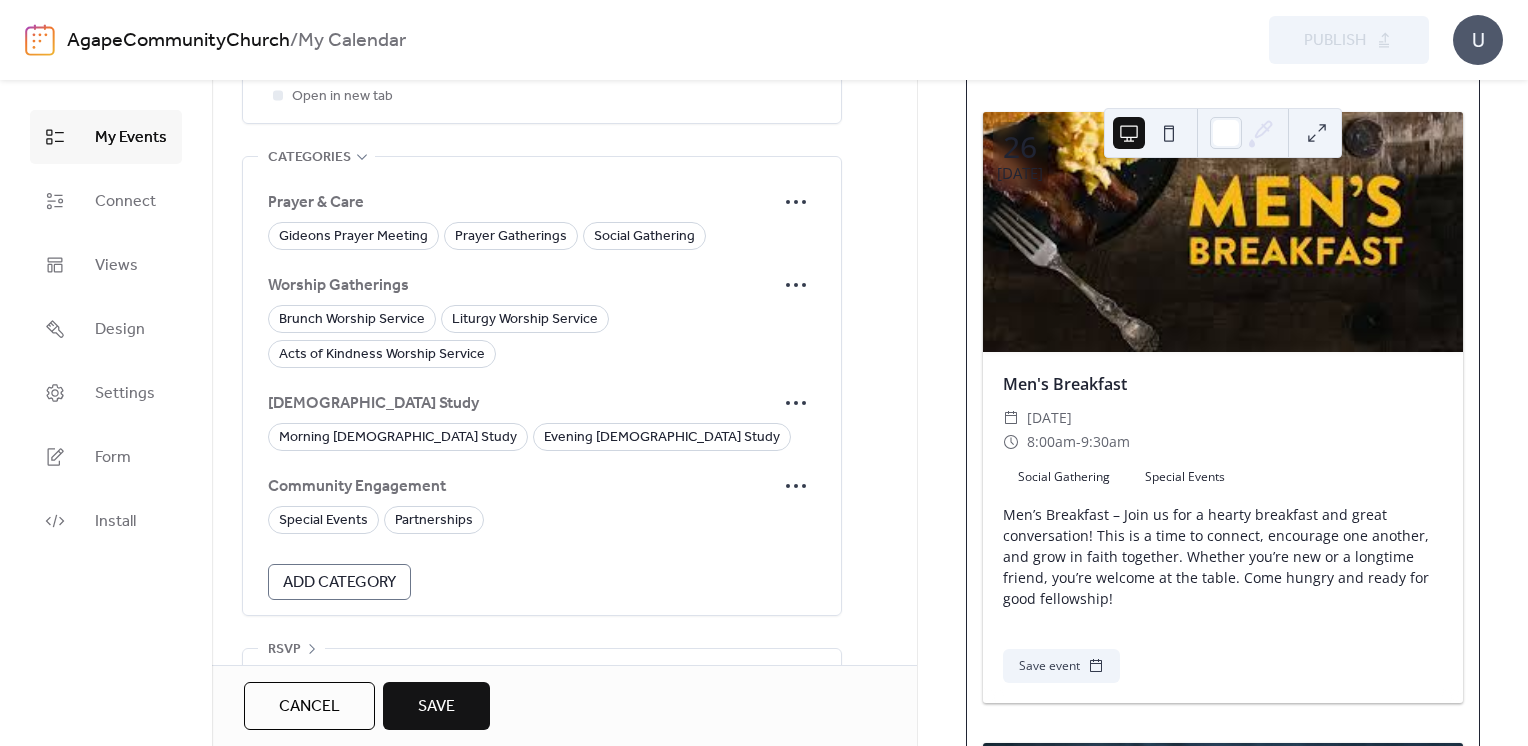 scroll, scrollTop: 1356, scrollLeft: 0, axis: vertical 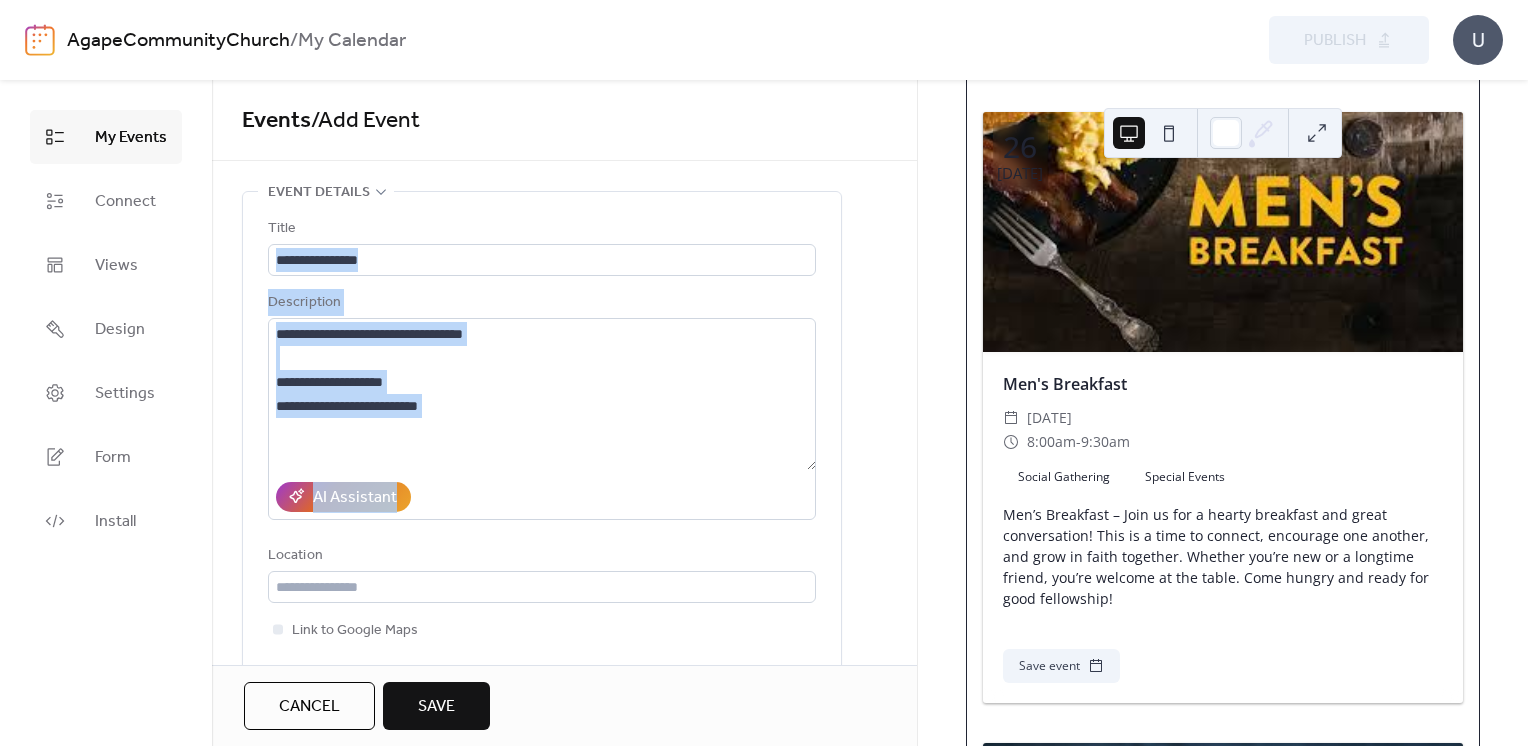 drag, startPoint x: 910, startPoint y: 233, endPoint x: 912, endPoint y: 303, distance: 70.028564 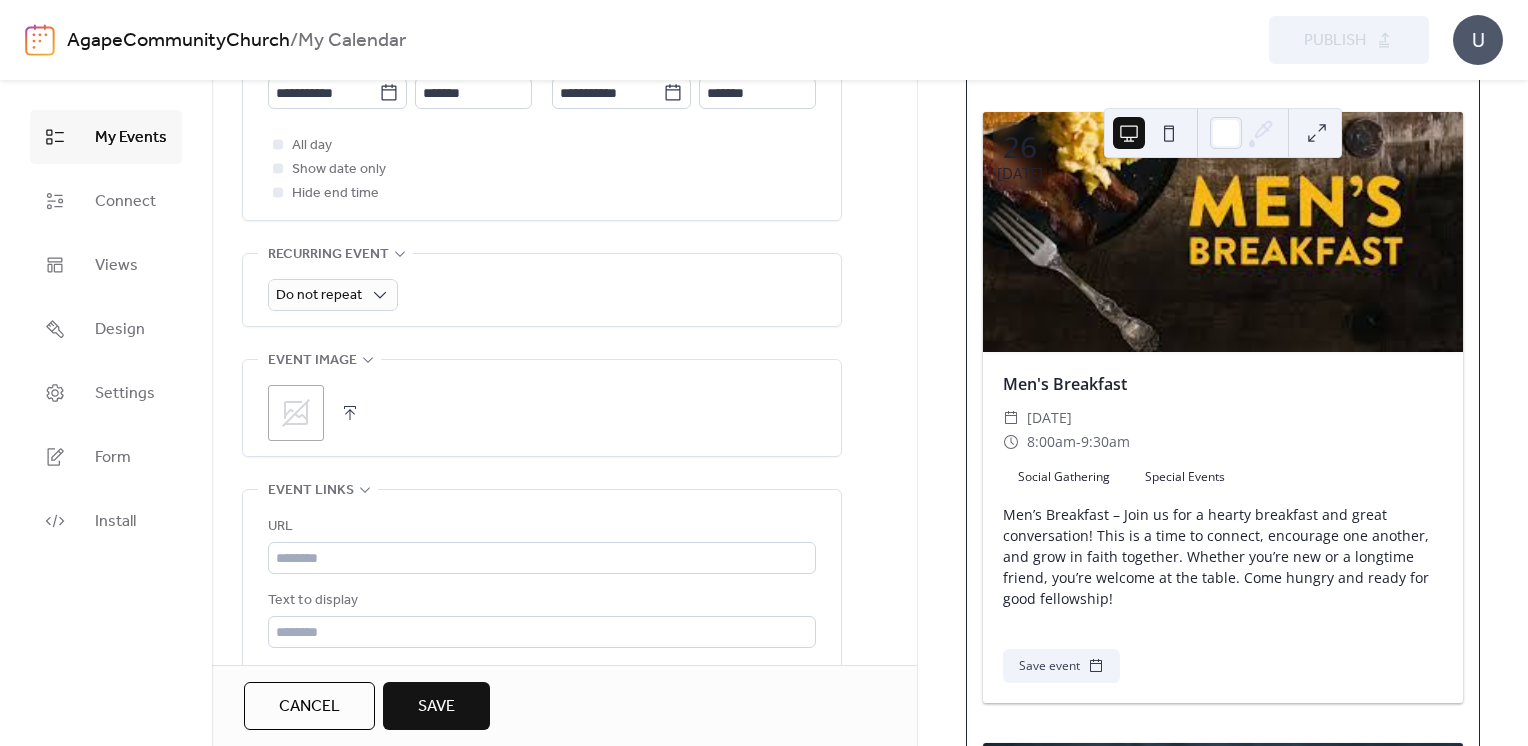 scroll, scrollTop: 805, scrollLeft: 0, axis: vertical 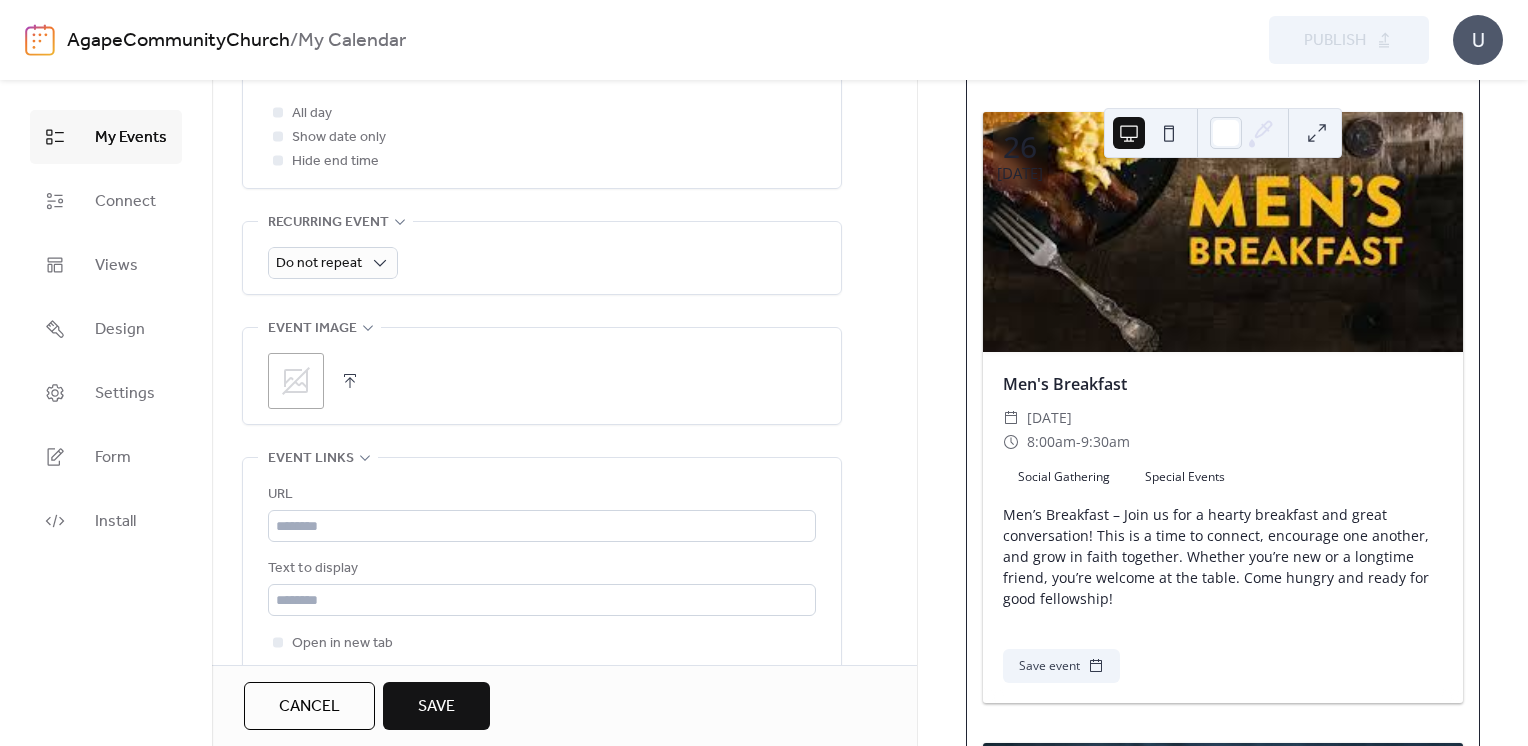 click on ";" at bounding box center [296, 381] 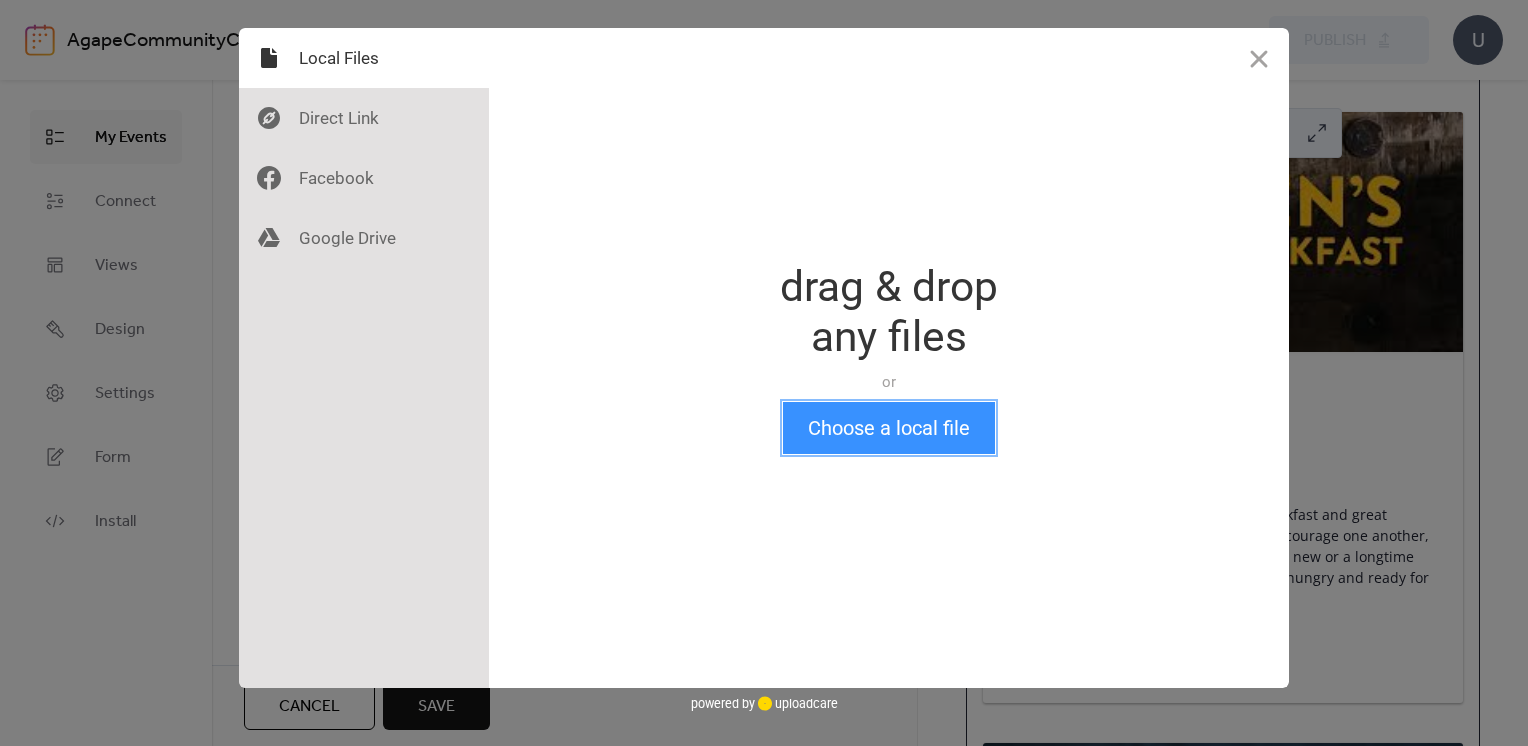 click on "Choose a local file" at bounding box center (889, 428) 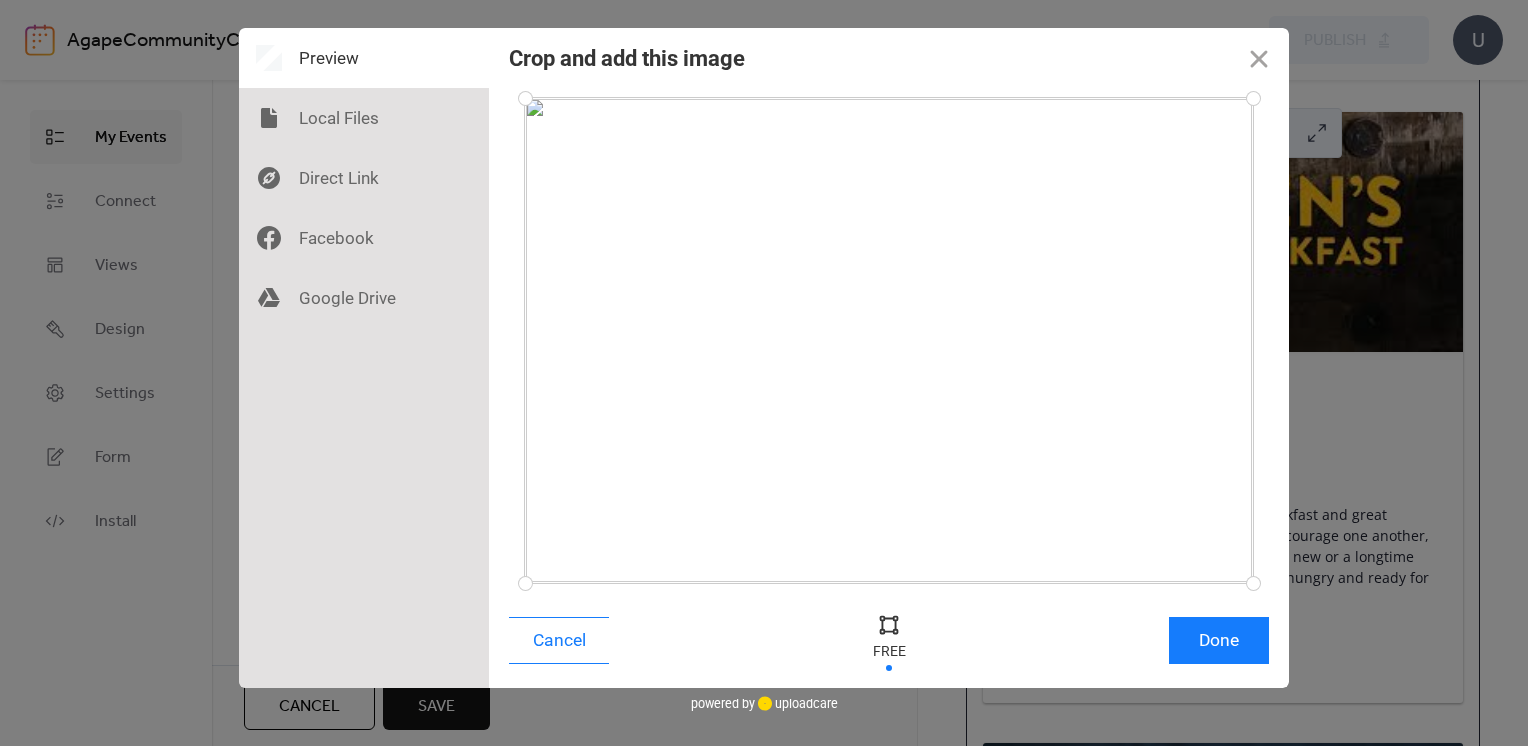 click on "Cancel   Done" at bounding box center [889, 645] 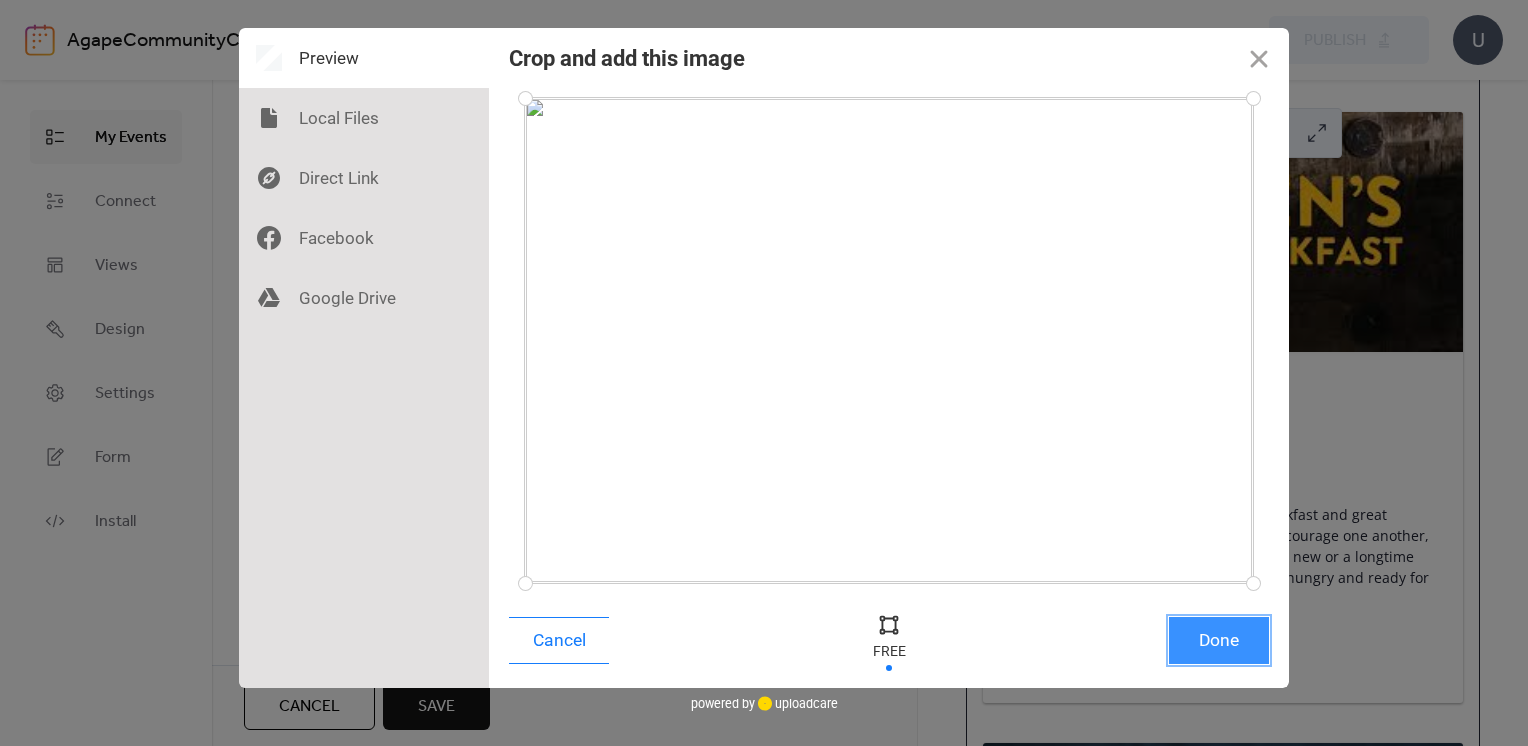 click on "Done" at bounding box center [1219, 640] 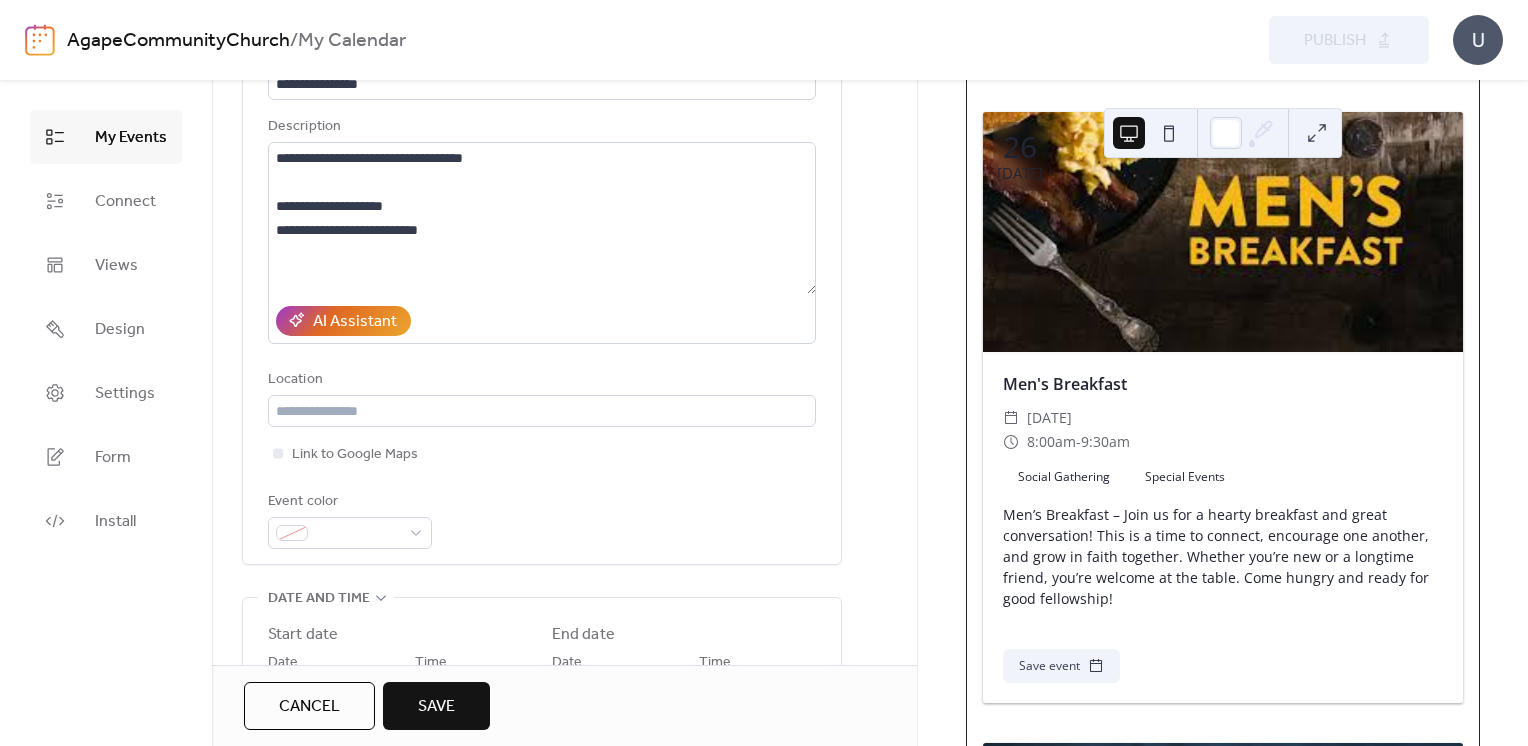 scroll, scrollTop: 0, scrollLeft: 0, axis: both 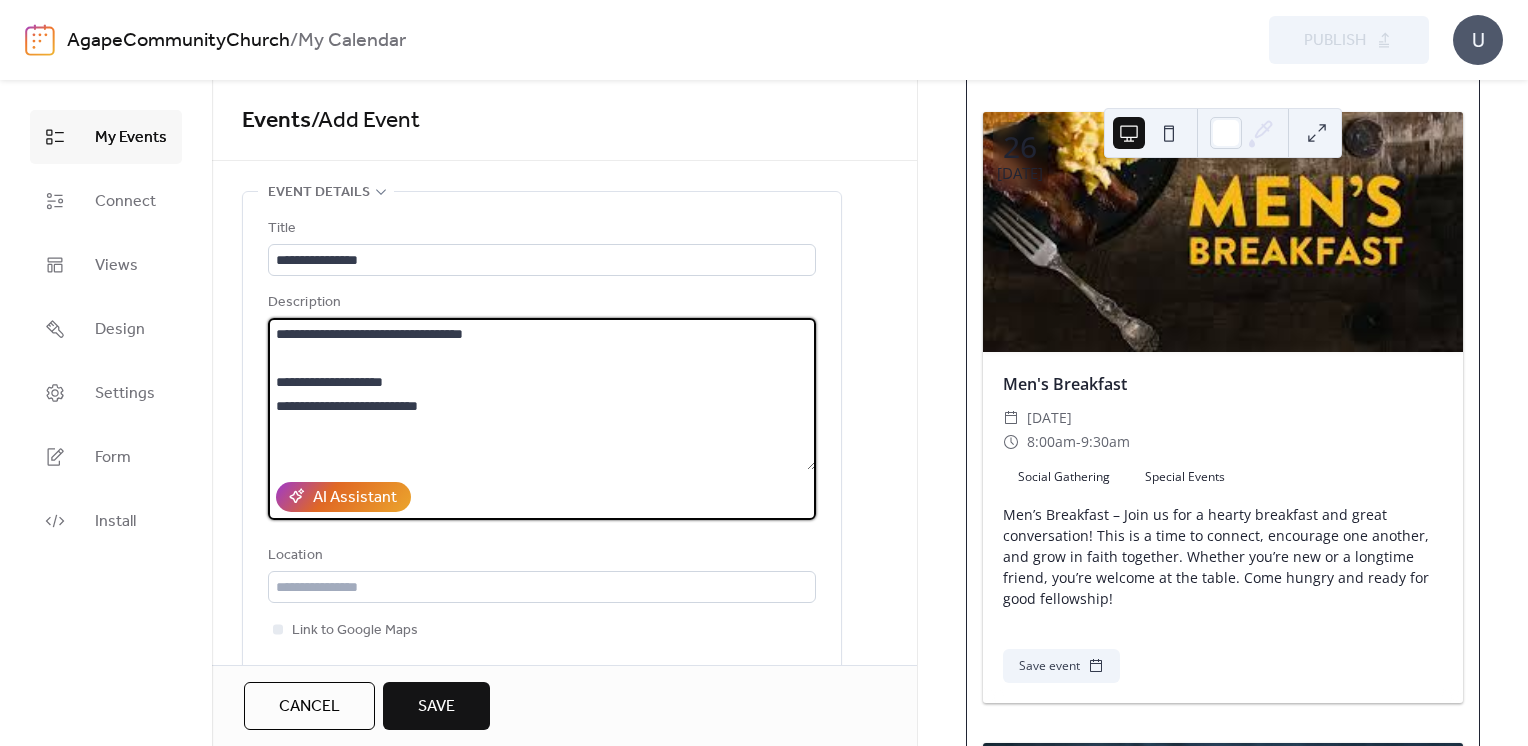 click on "**********" at bounding box center (542, 394) 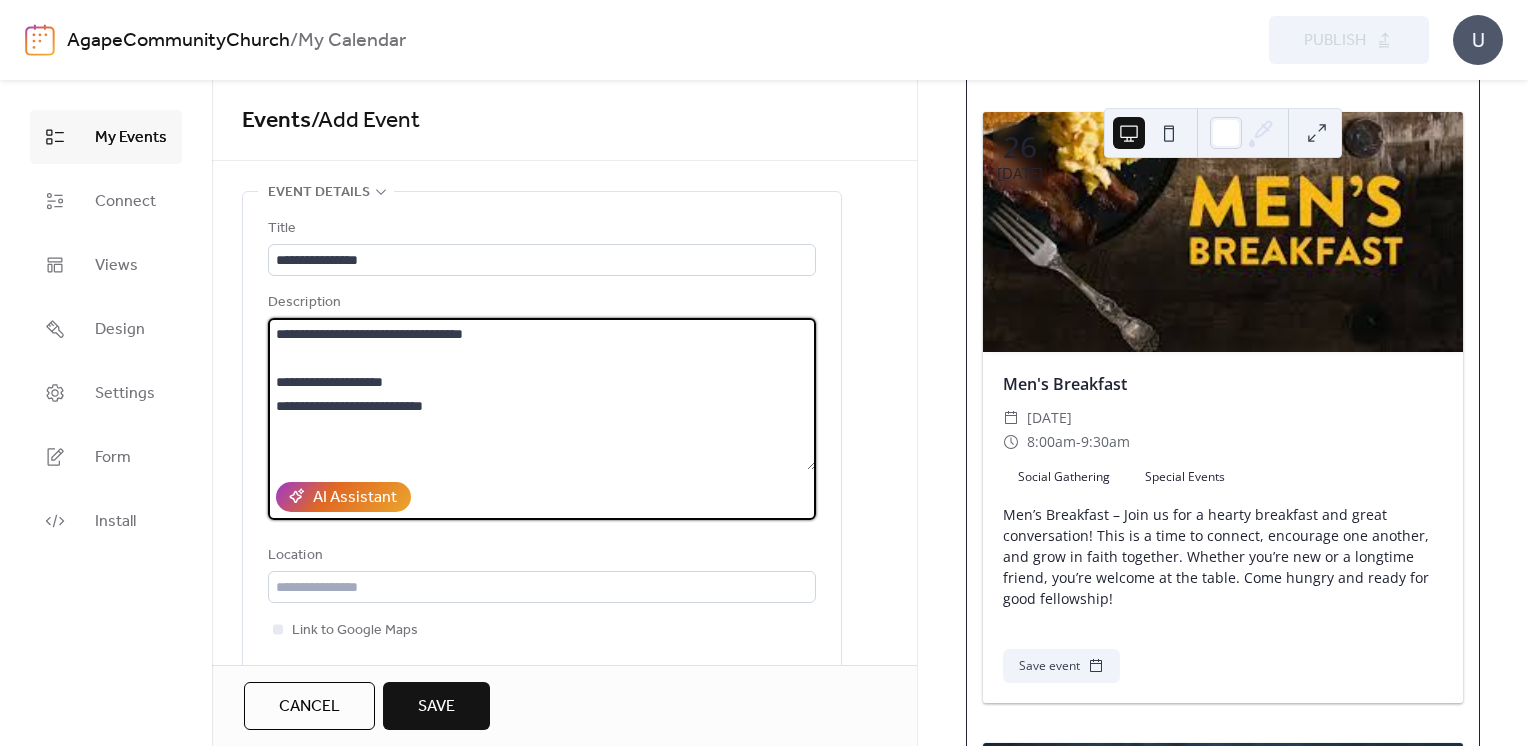 type on "**********" 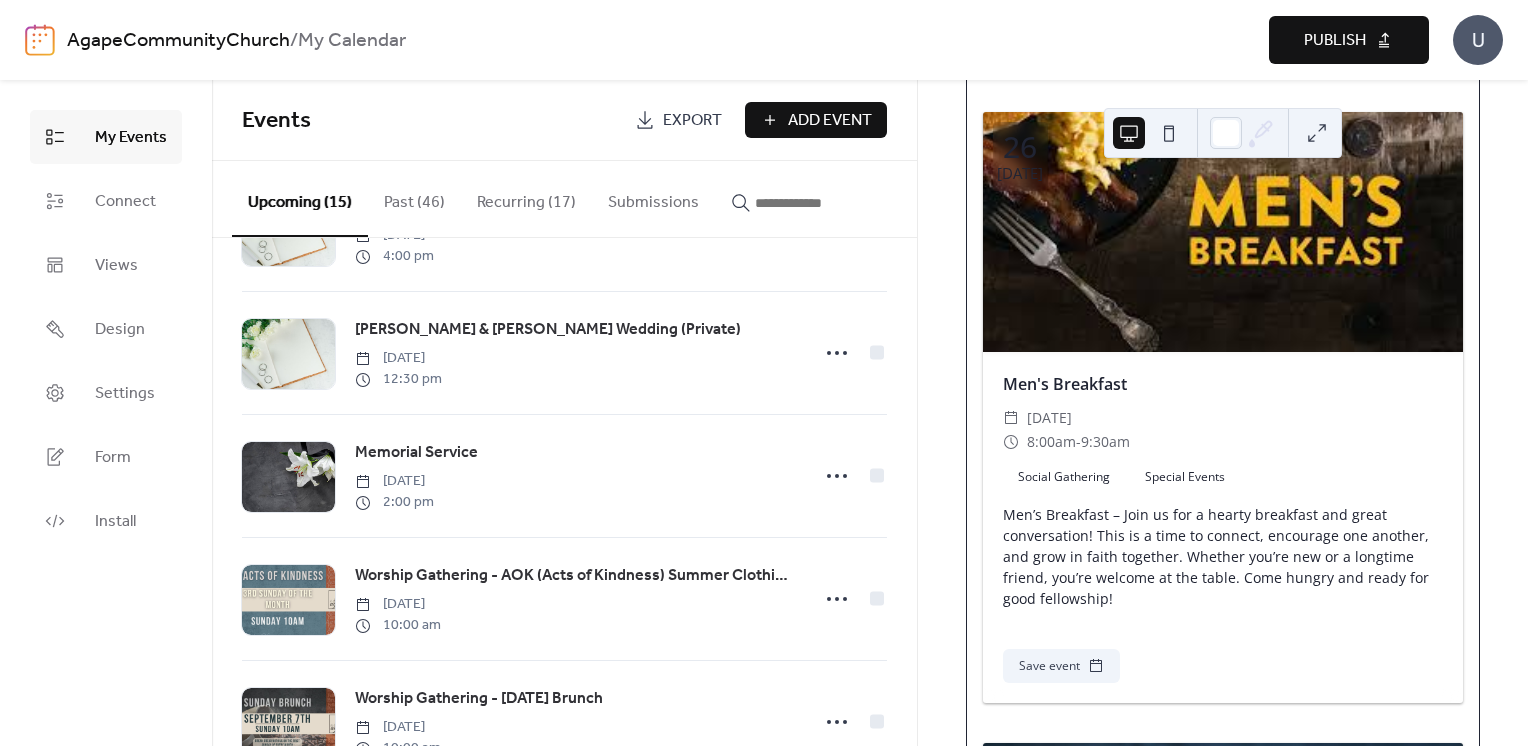 scroll, scrollTop: 236, scrollLeft: 0, axis: vertical 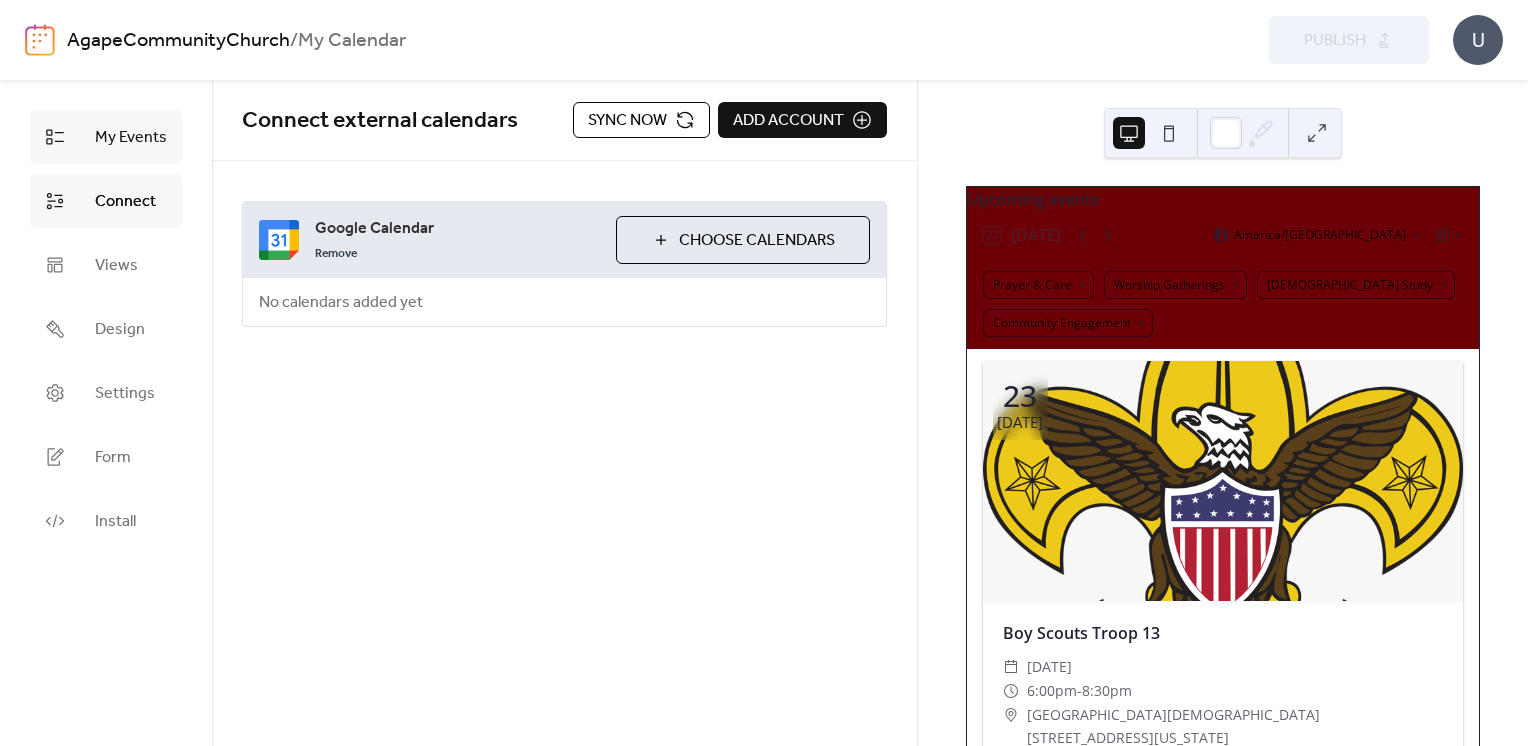click on "My Events" at bounding box center (131, 138) 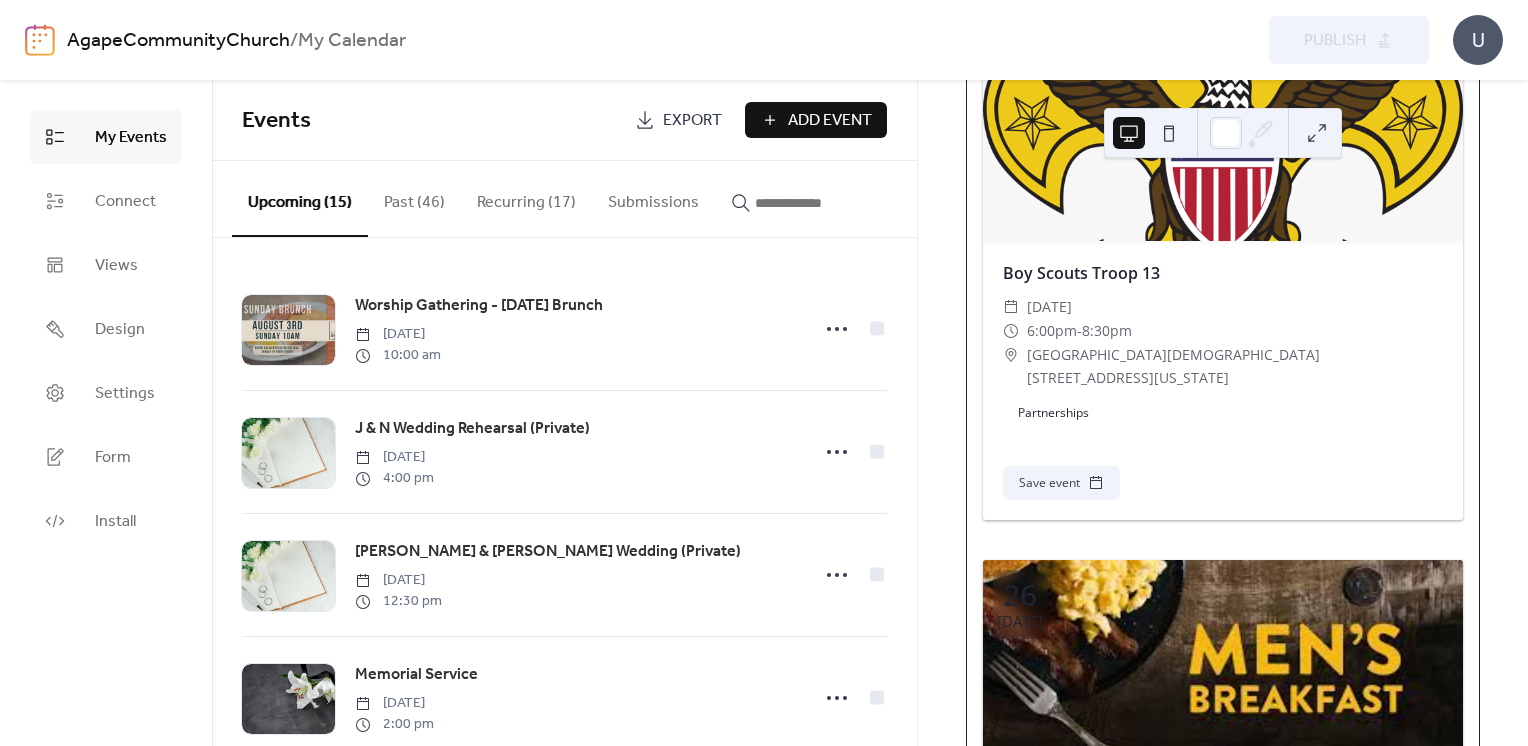 scroll, scrollTop: 528, scrollLeft: 0, axis: vertical 